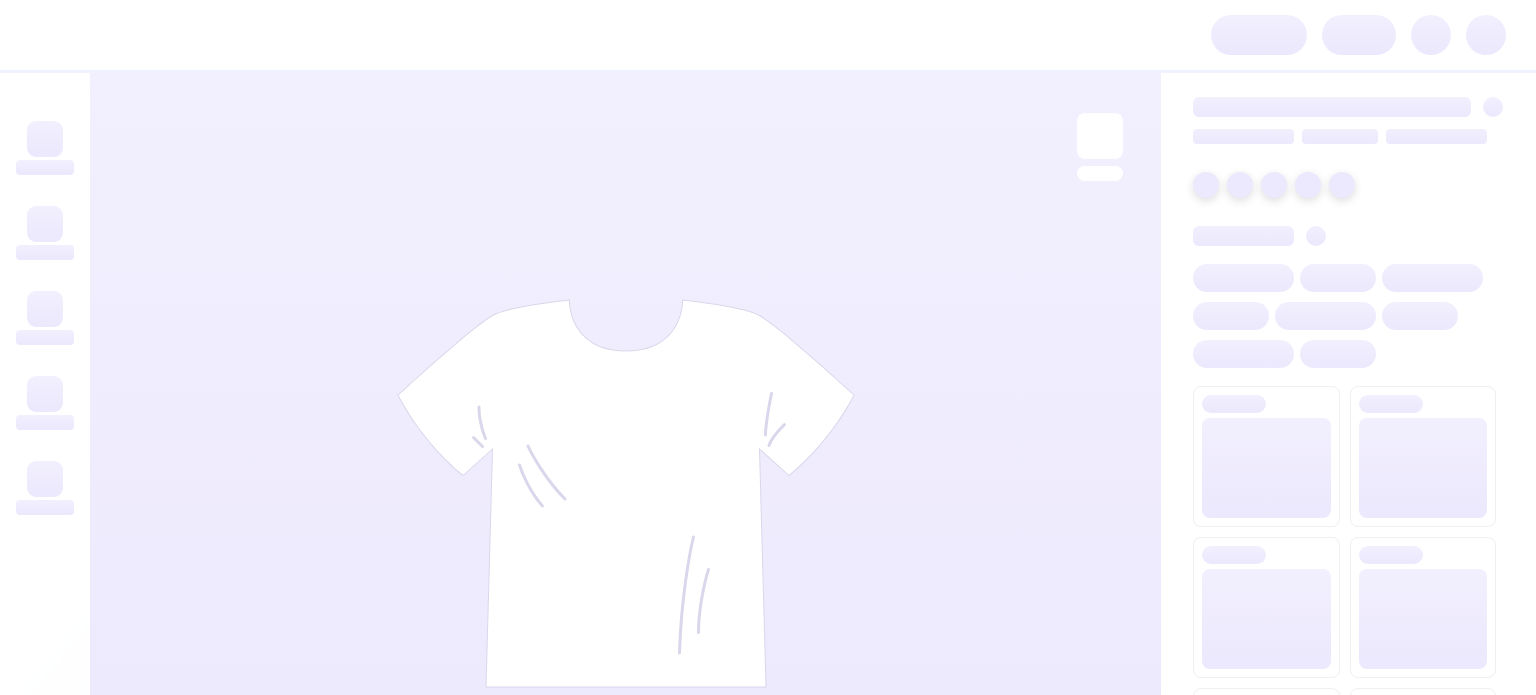 scroll, scrollTop: 0, scrollLeft: 0, axis: both 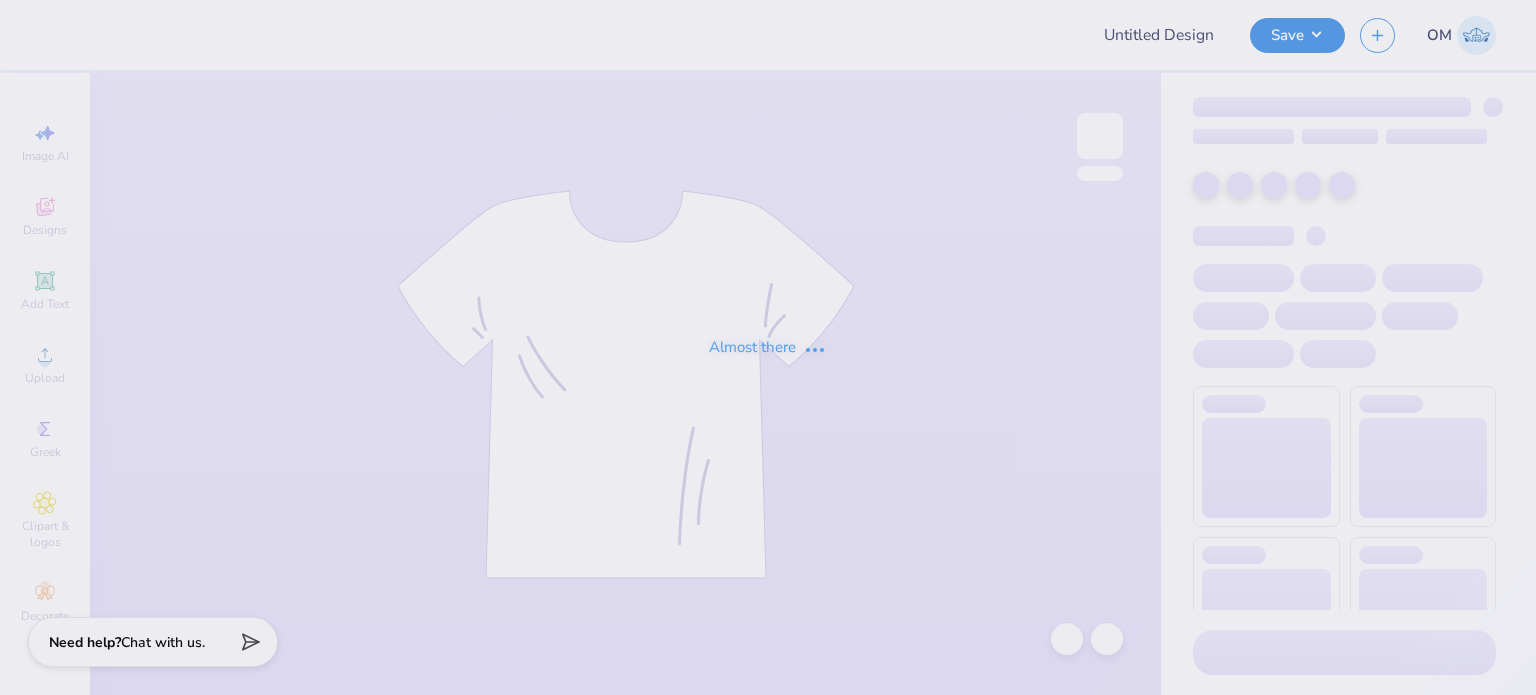 type on "Shirts" 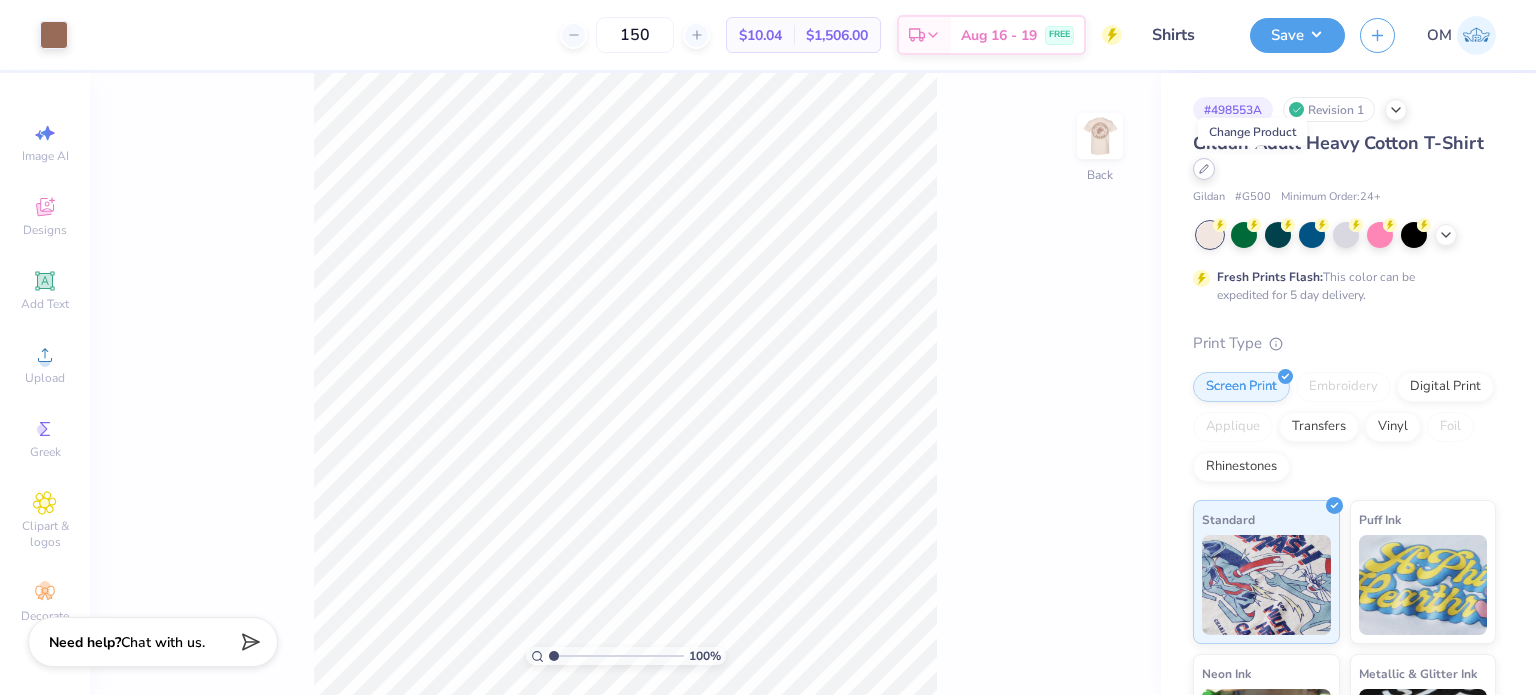 click at bounding box center (1204, 169) 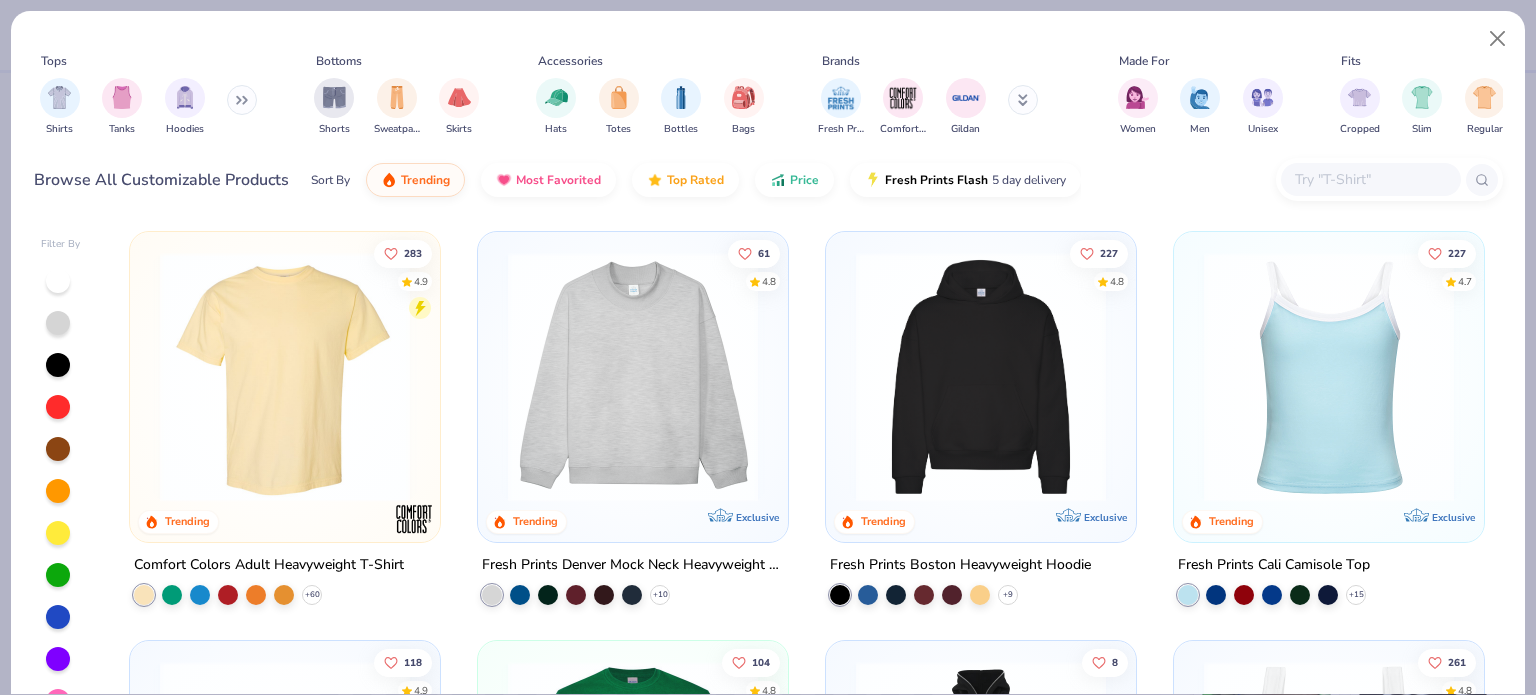click at bounding box center [1370, 179] 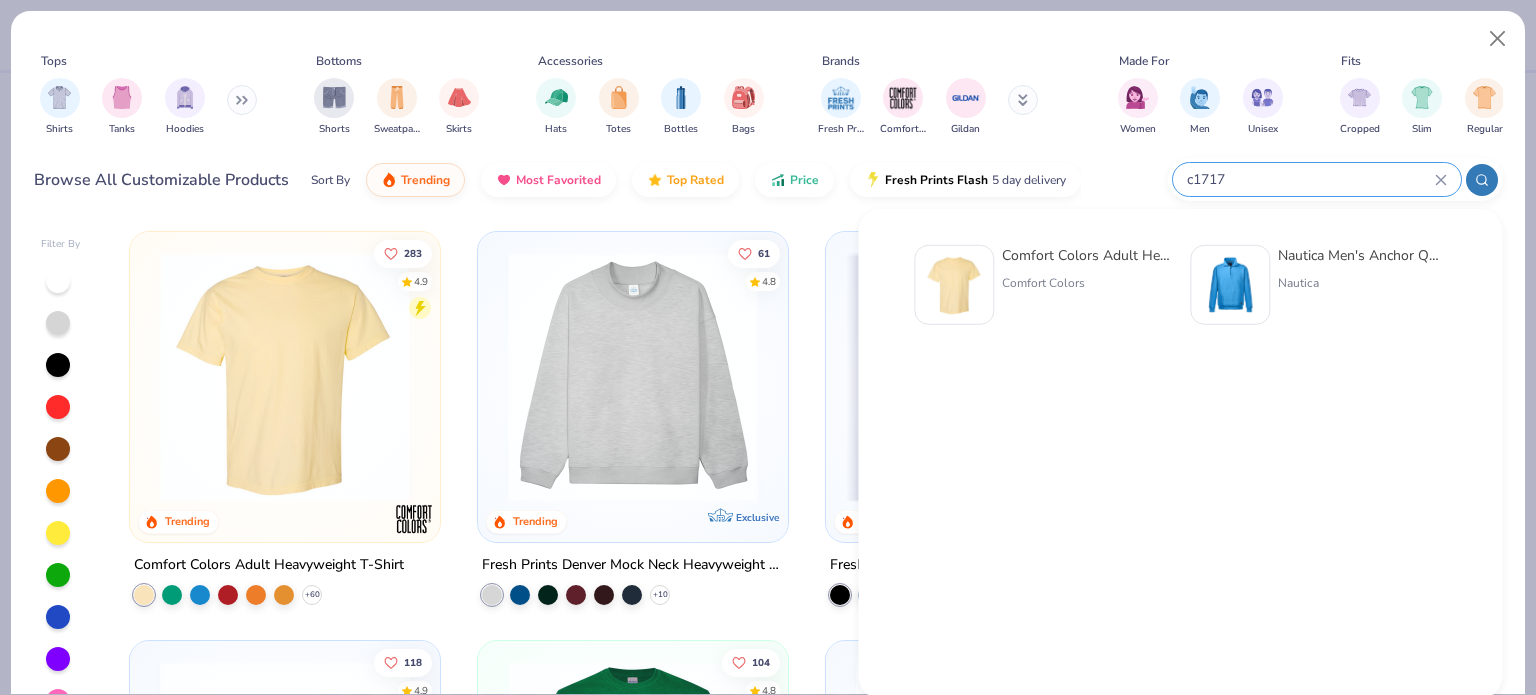 type on "c1717" 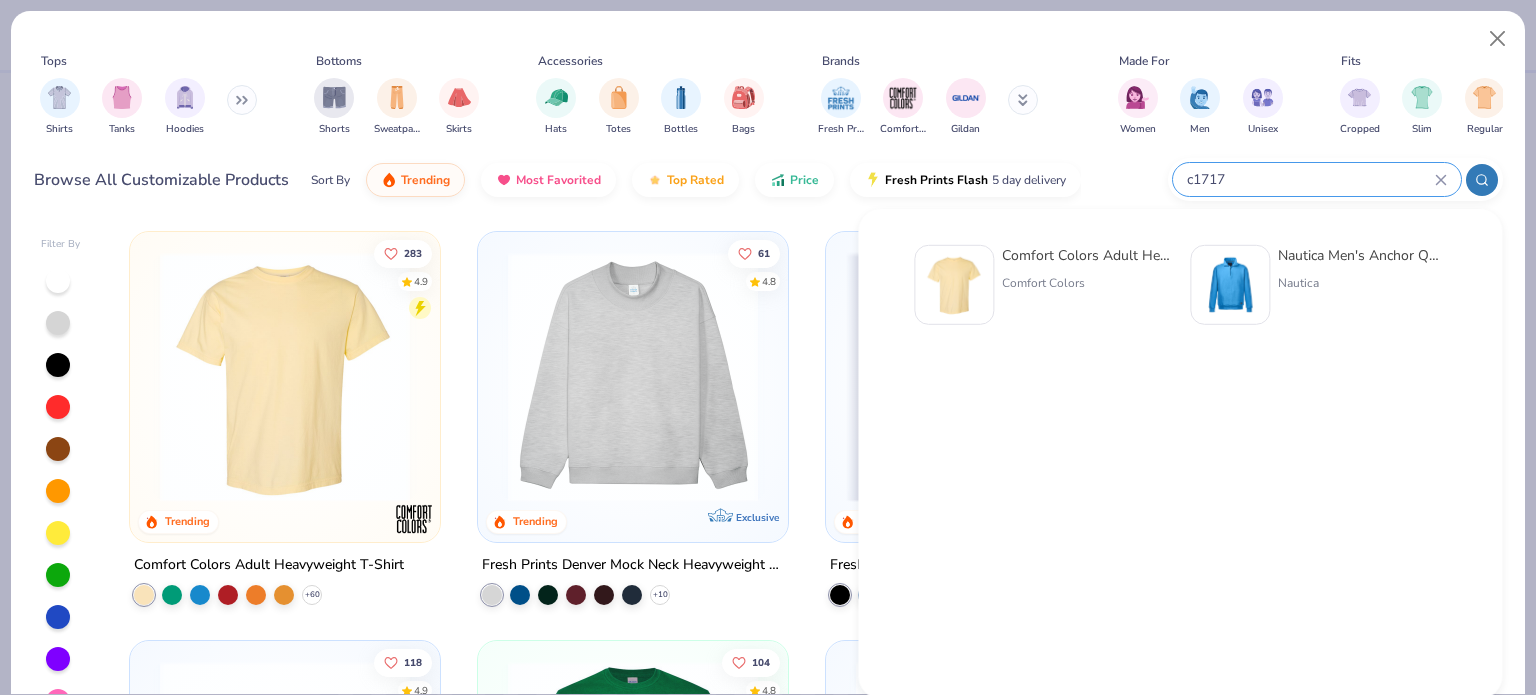 click on "Comfort Colors Adult Heavyweight T-Shirt" at bounding box center [1086, 255] 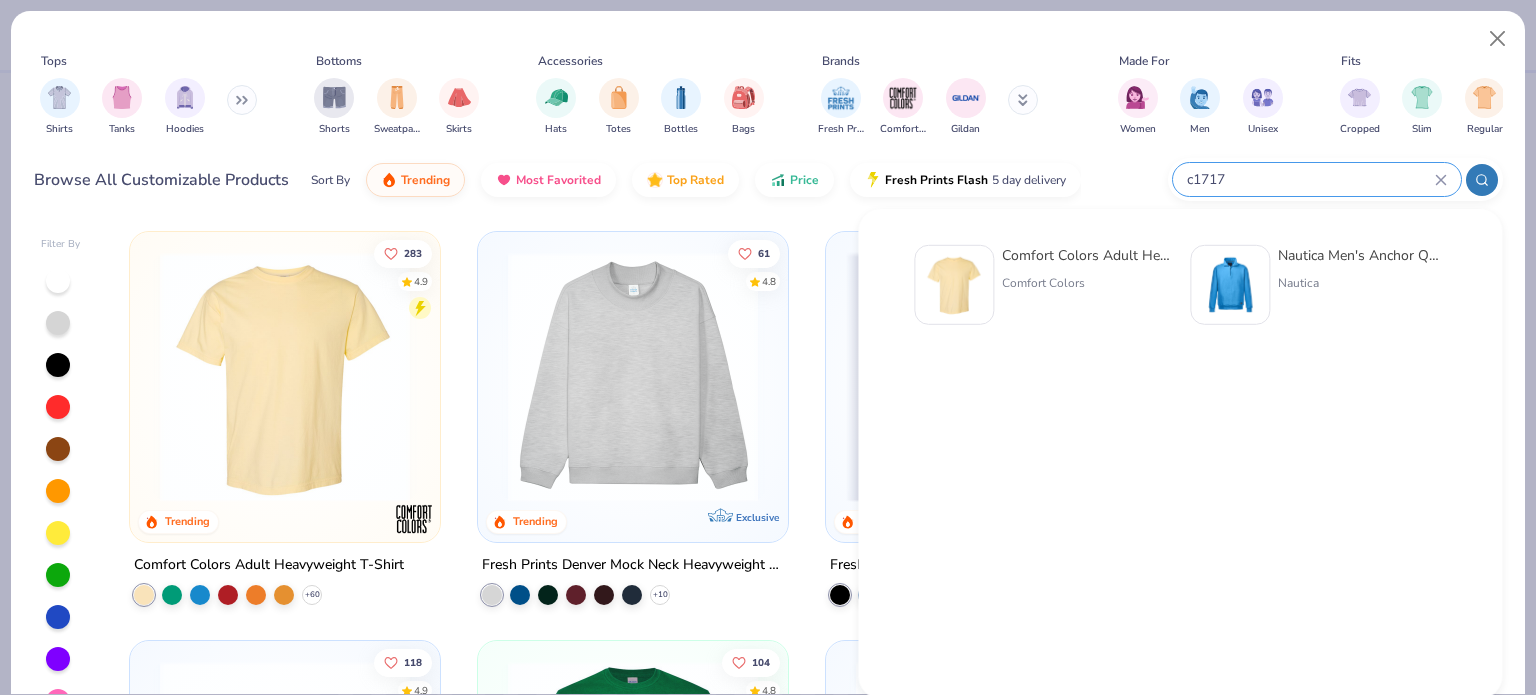 type 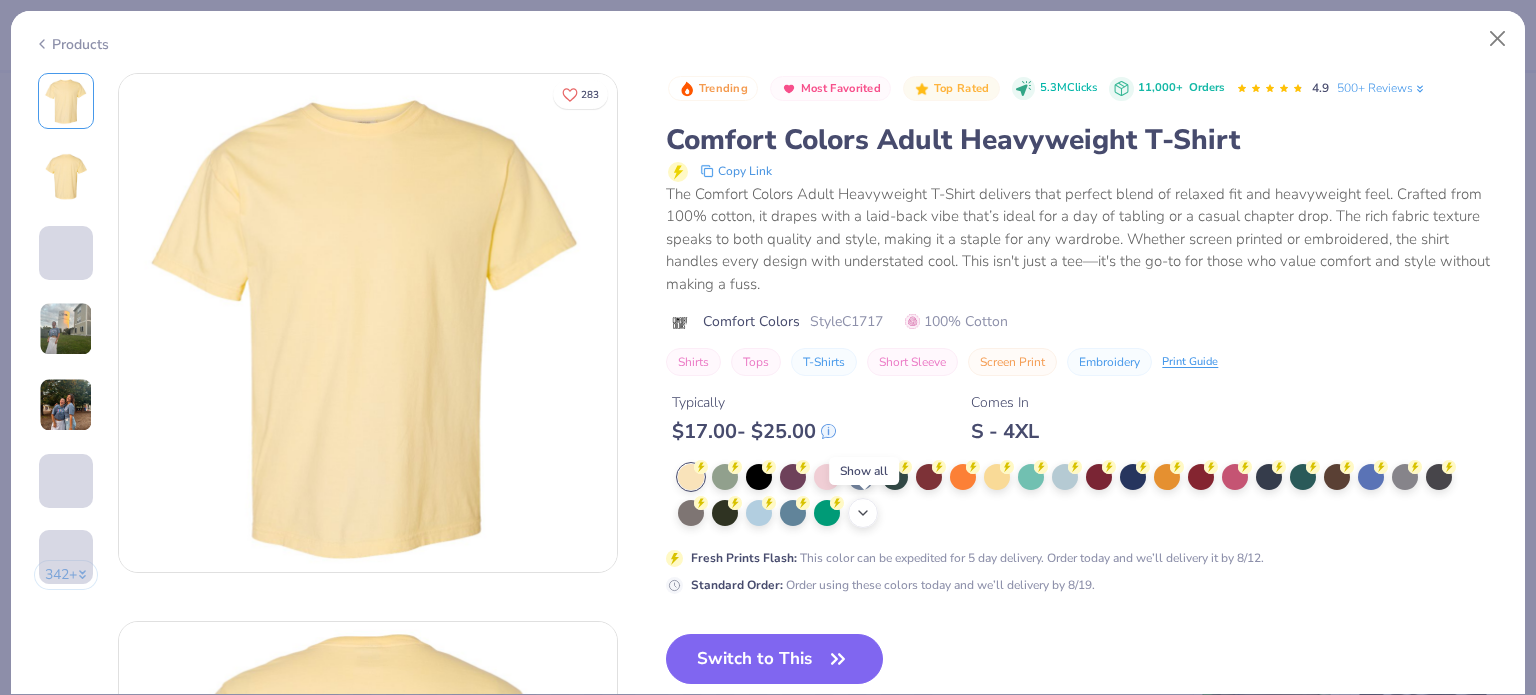 click 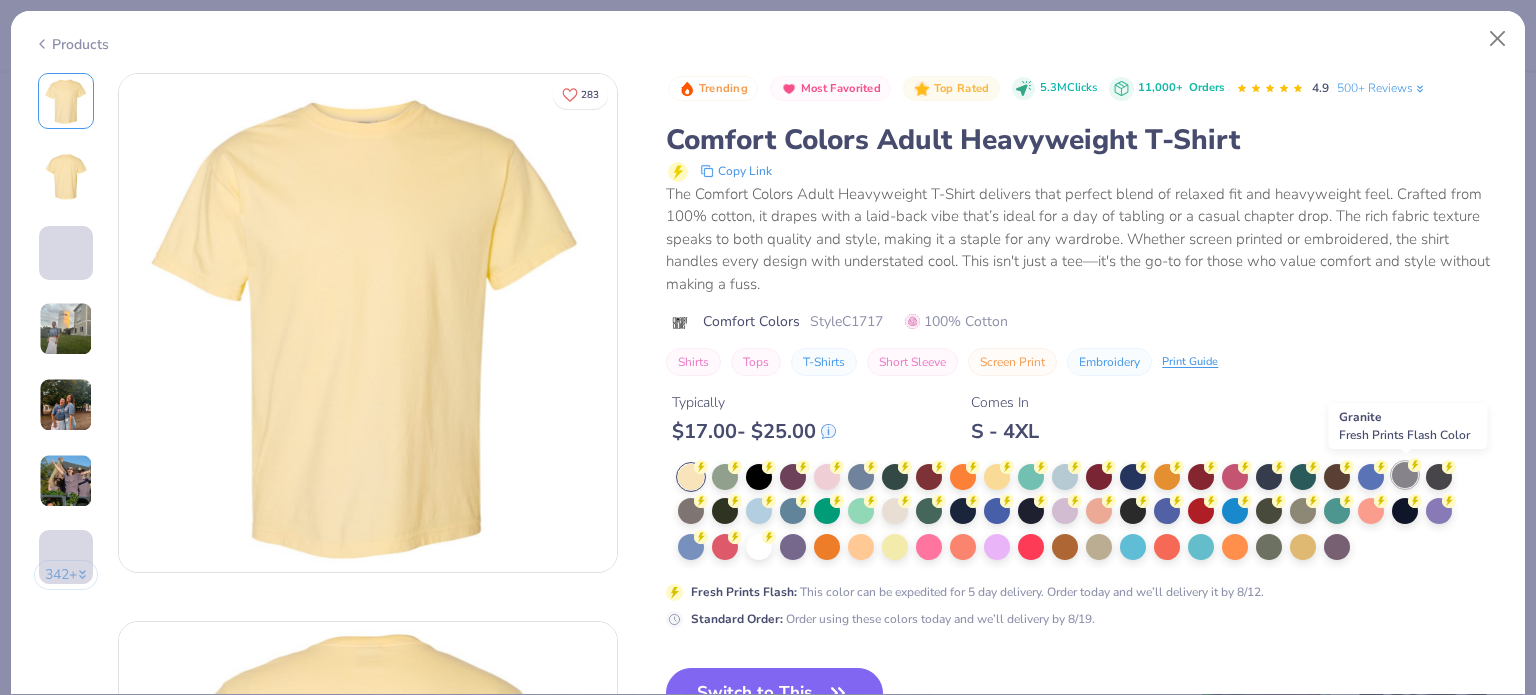 click at bounding box center [1405, 475] 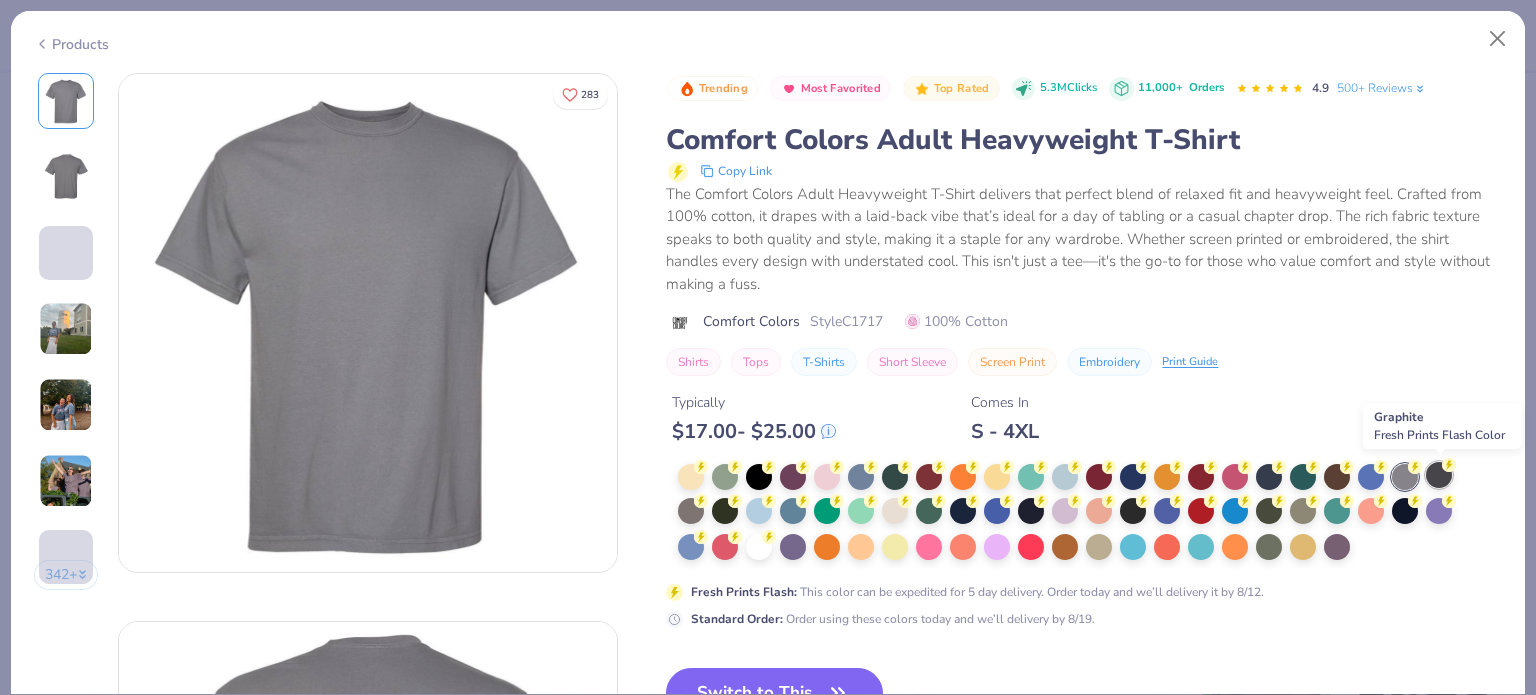 click at bounding box center [1439, 475] 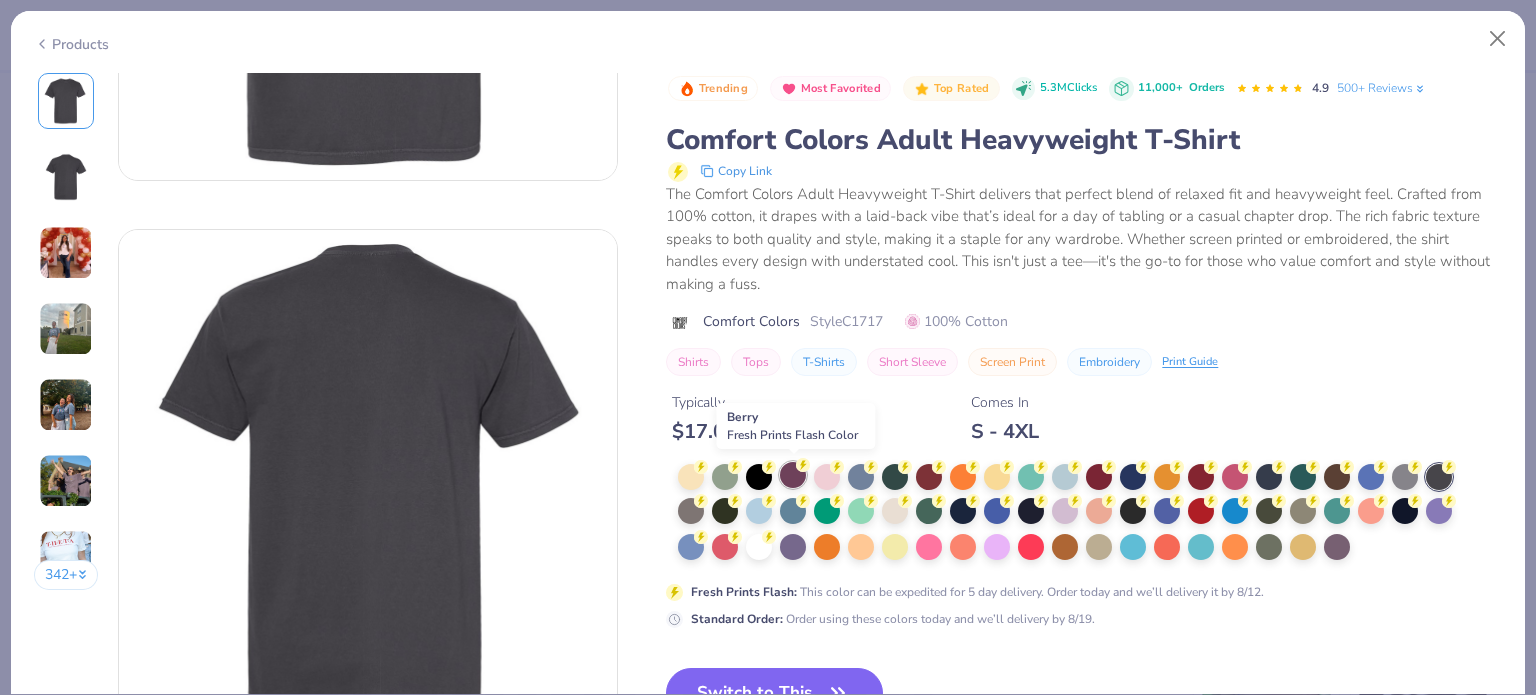 scroll, scrollTop: 420, scrollLeft: 0, axis: vertical 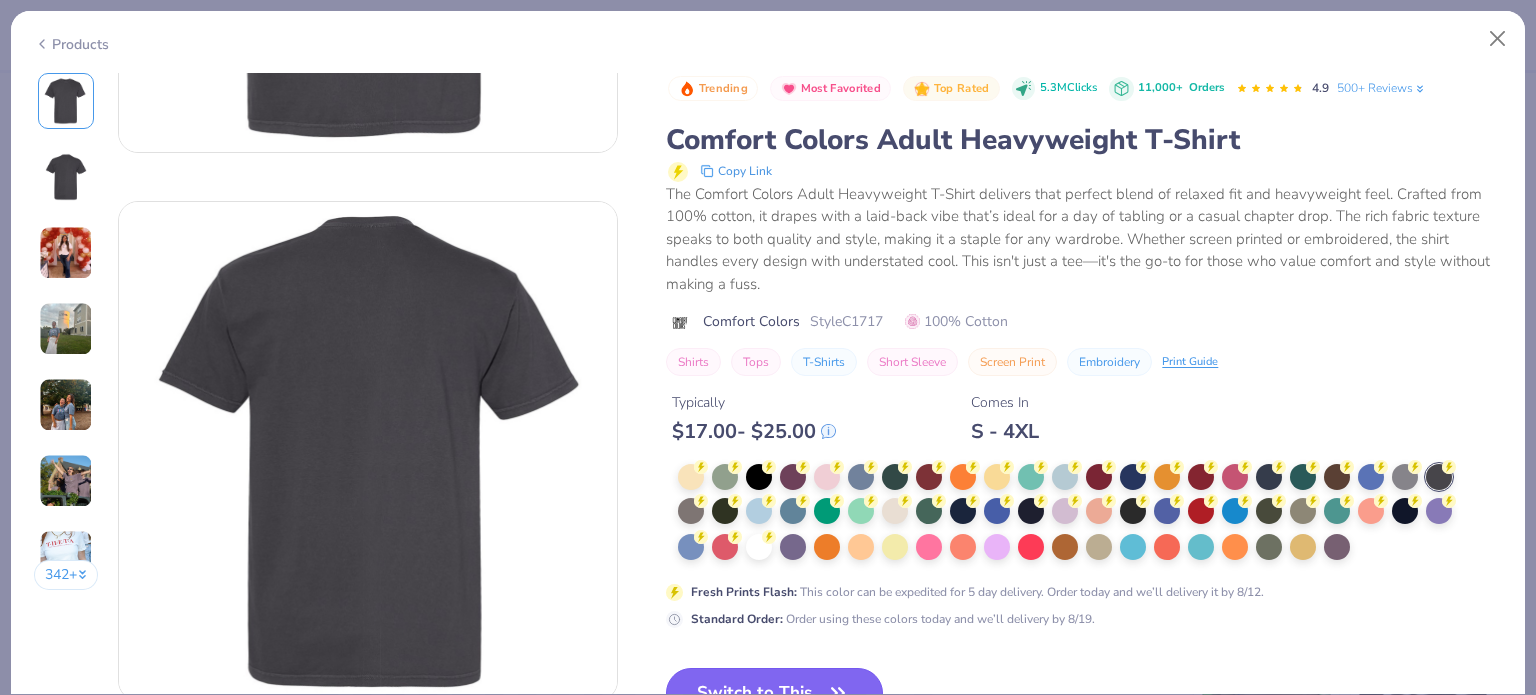 click on "Switch to This" at bounding box center [774, 693] 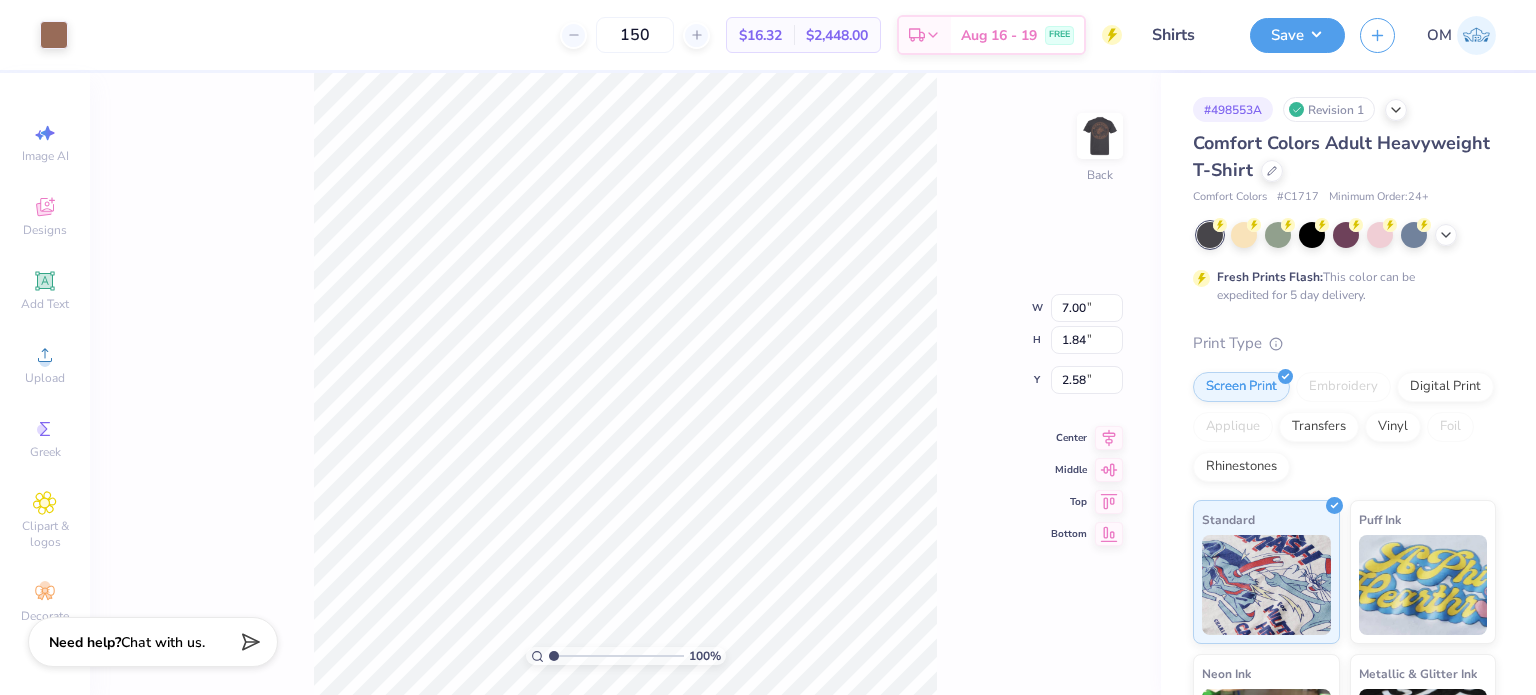 type on "3.00" 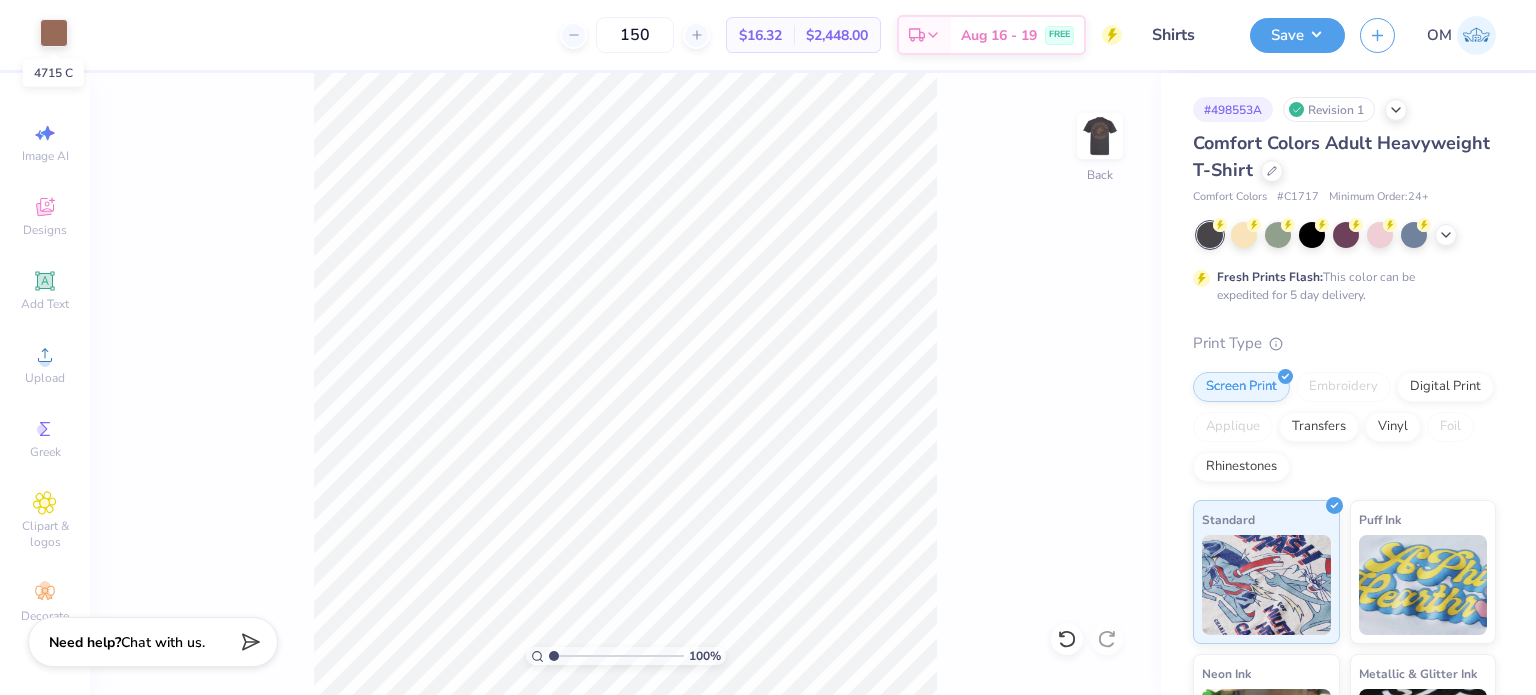 click at bounding box center (54, 33) 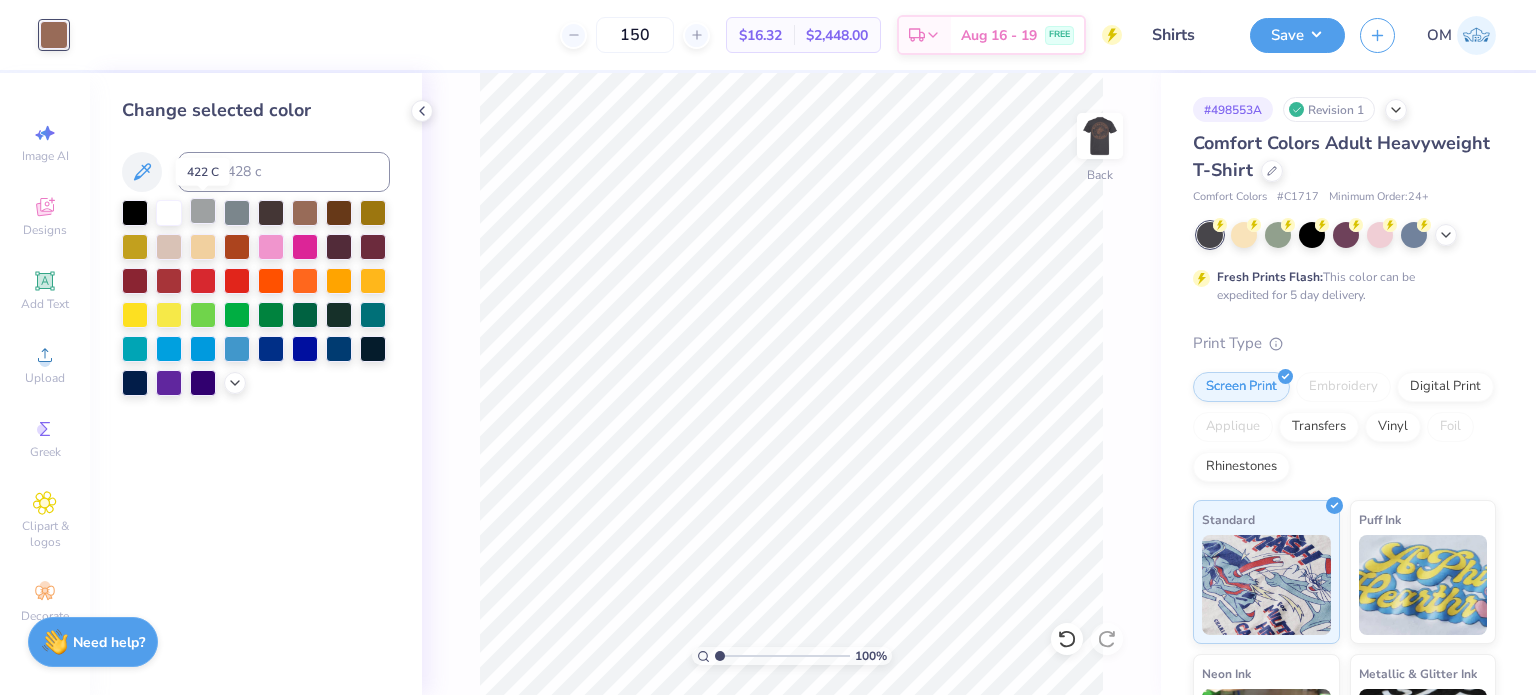 click at bounding box center [203, 211] 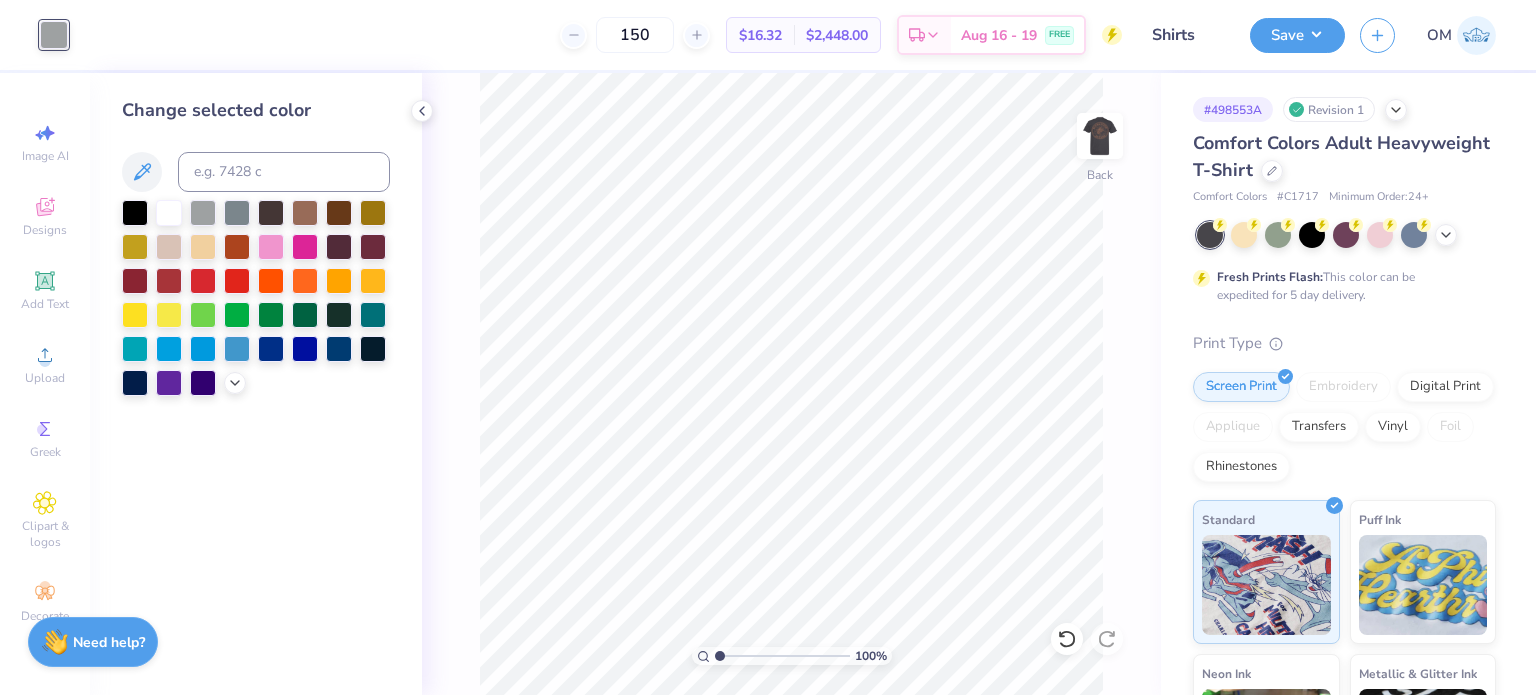 click at bounding box center [256, 298] 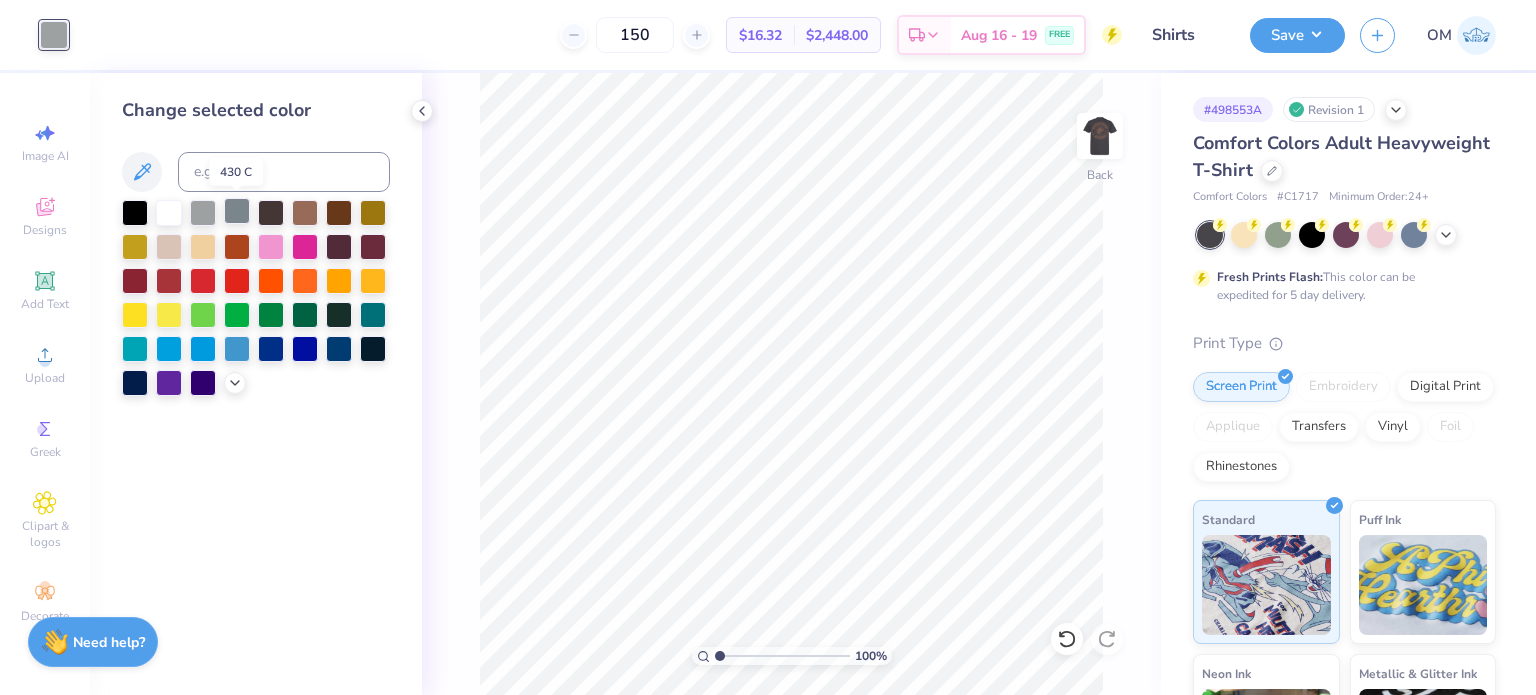 click at bounding box center [237, 211] 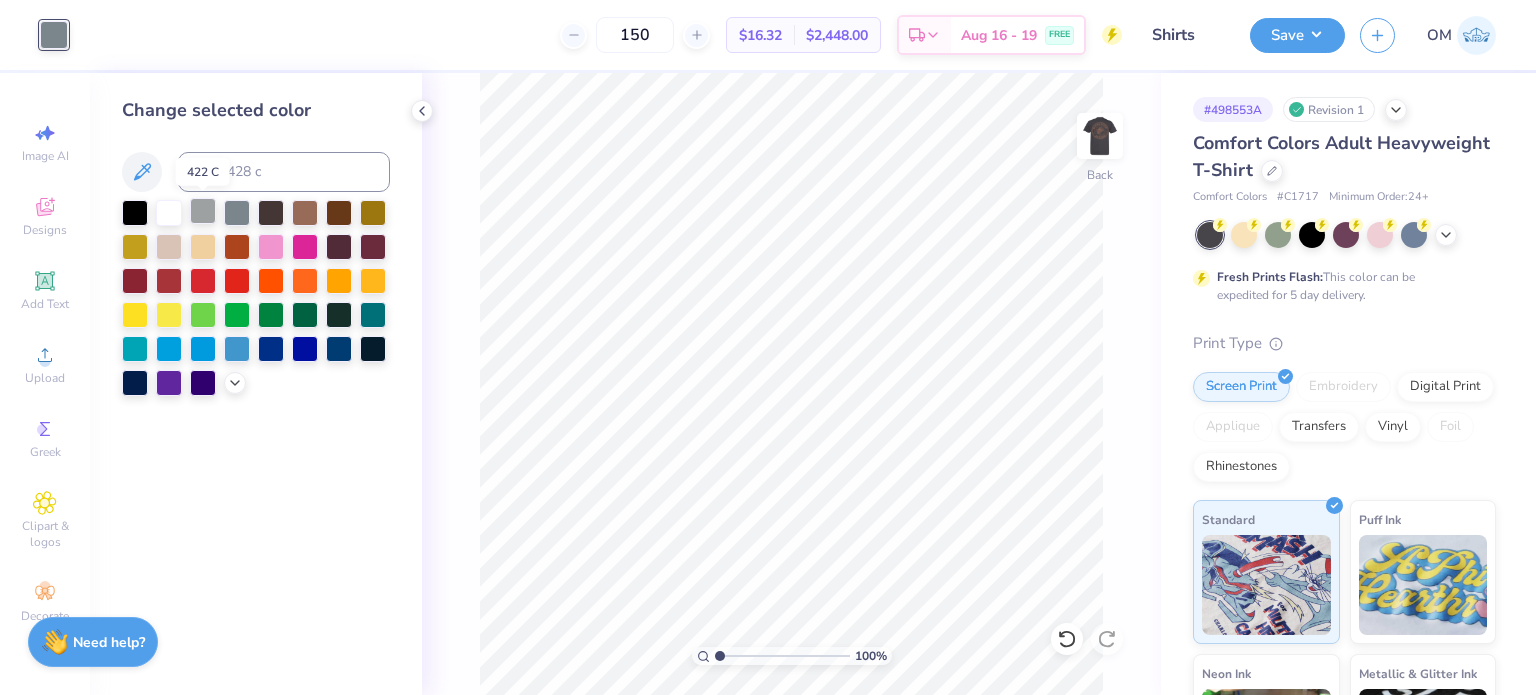 click at bounding box center [203, 211] 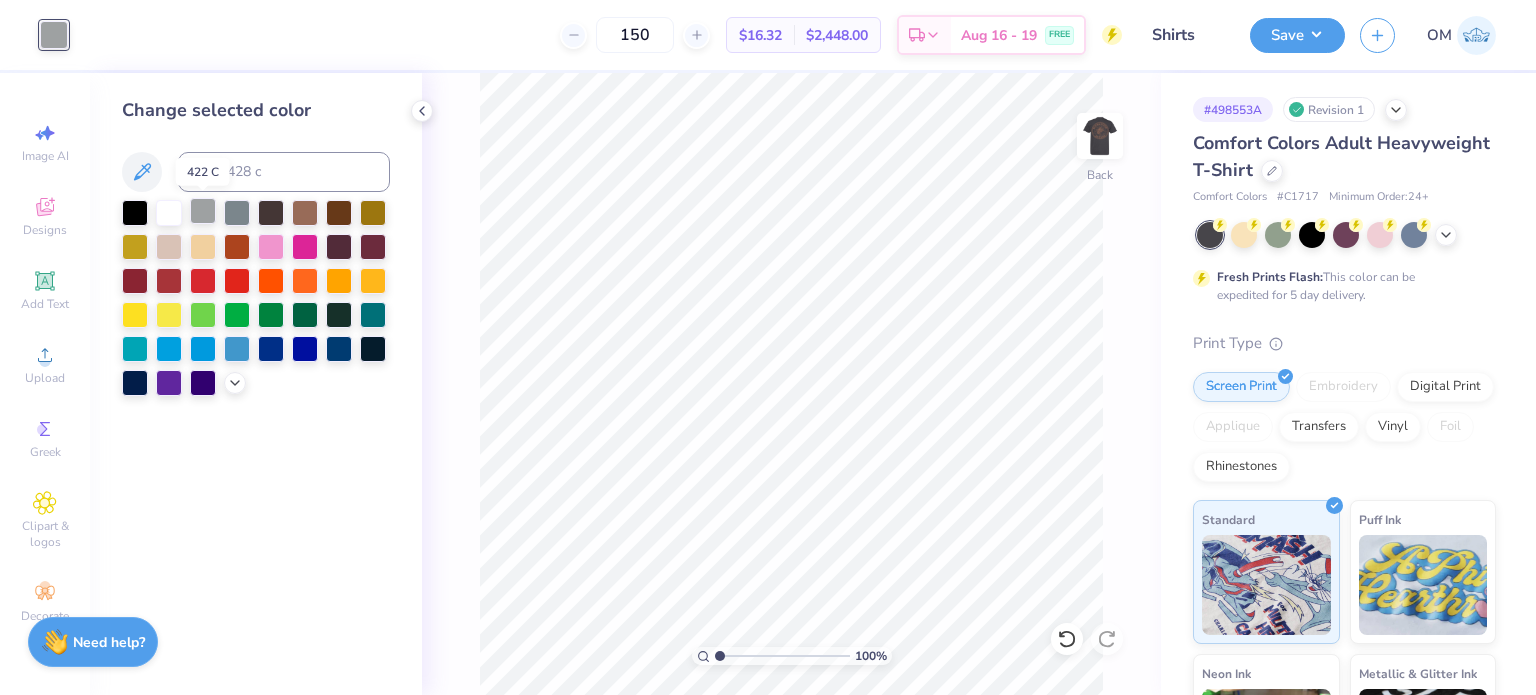 click at bounding box center [203, 211] 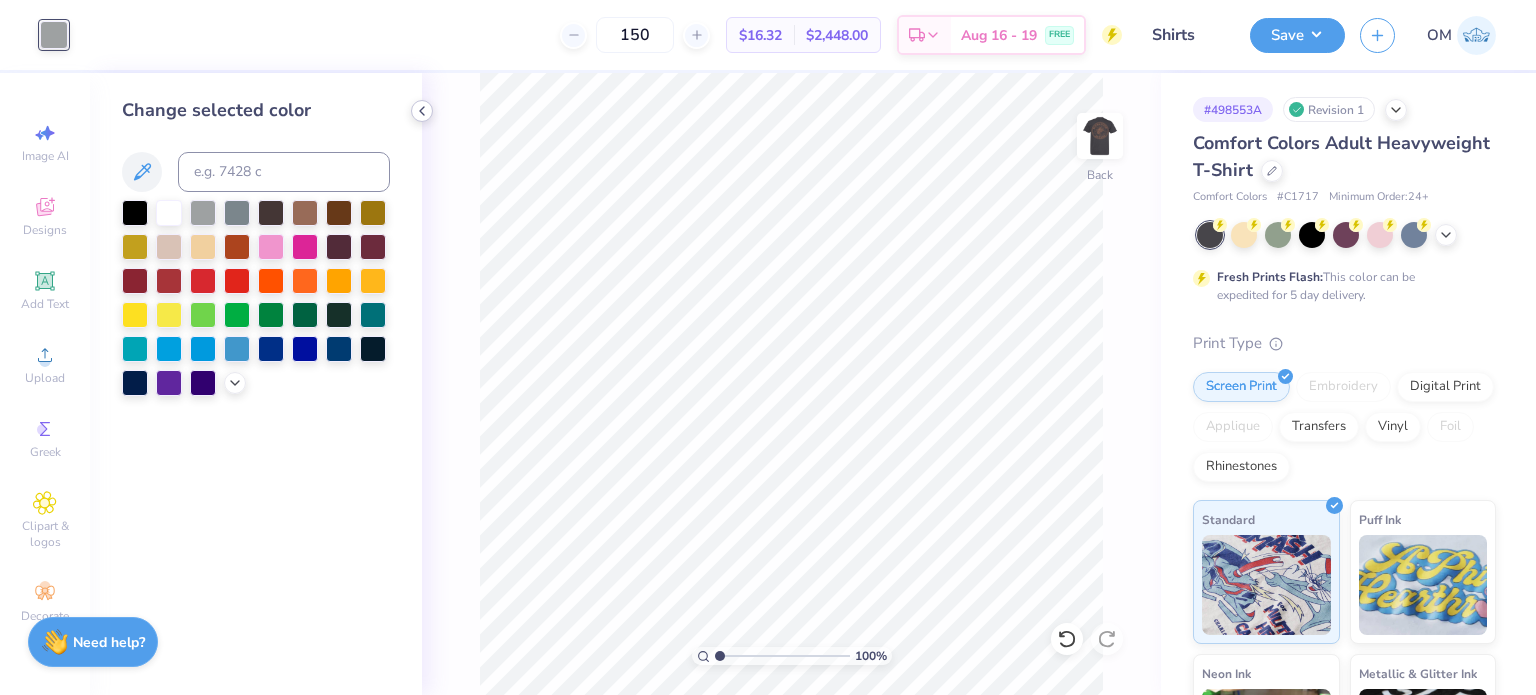 click at bounding box center [422, 111] 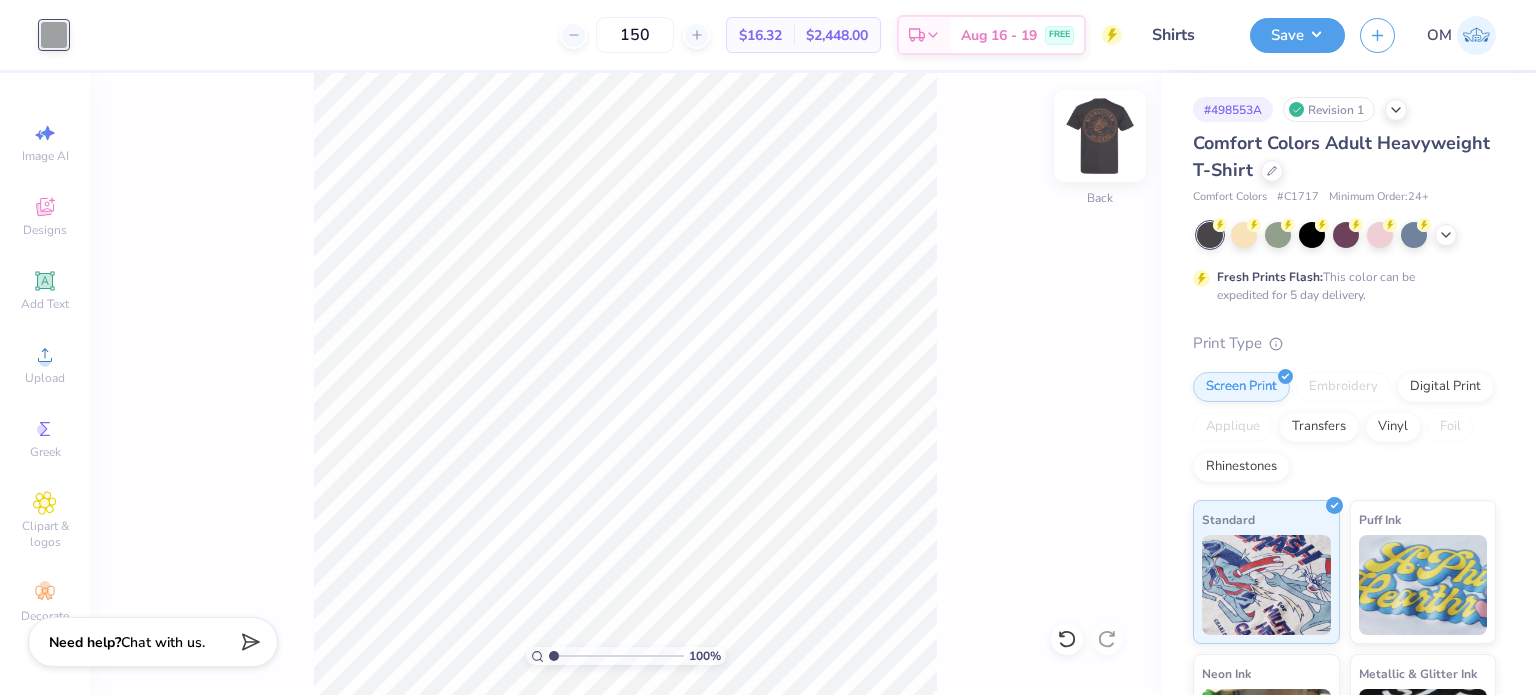 click at bounding box center (1100, 136) 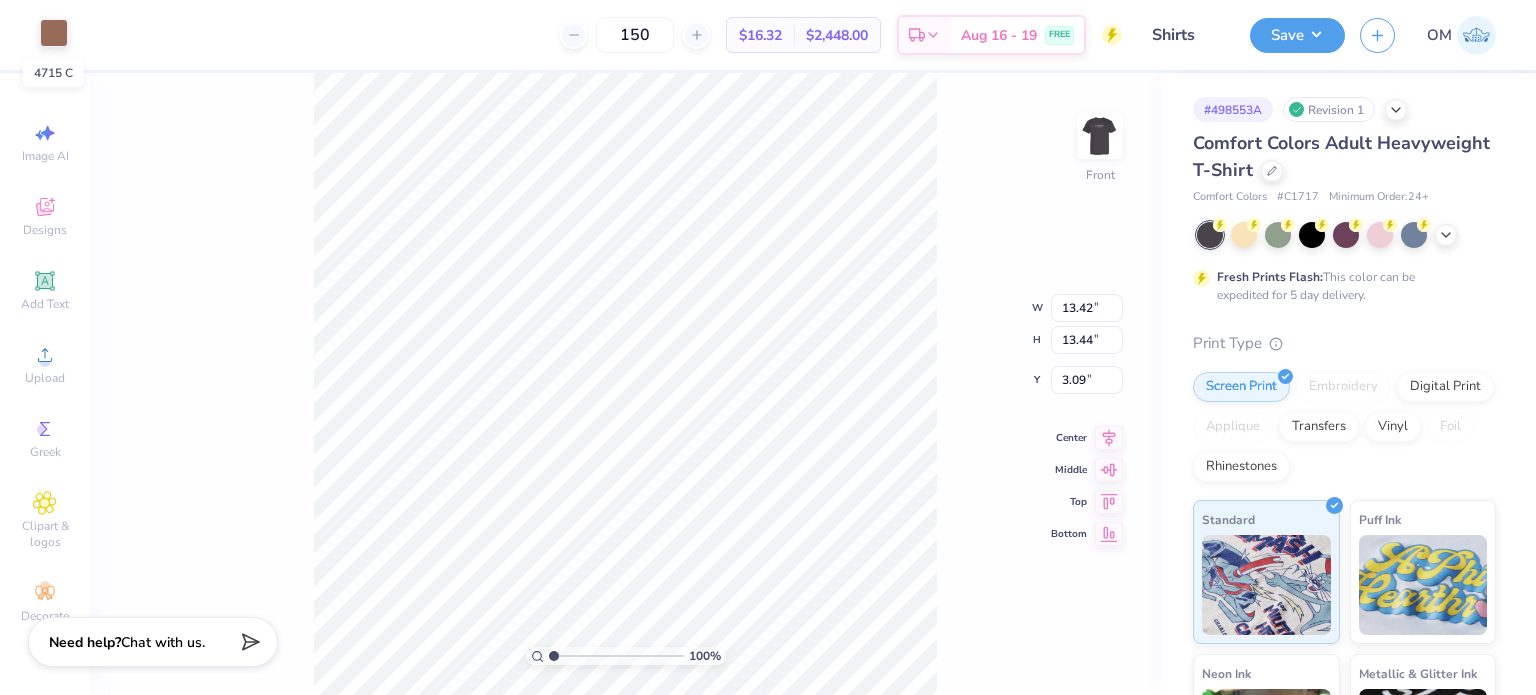 click at bounding box center [54, 33] 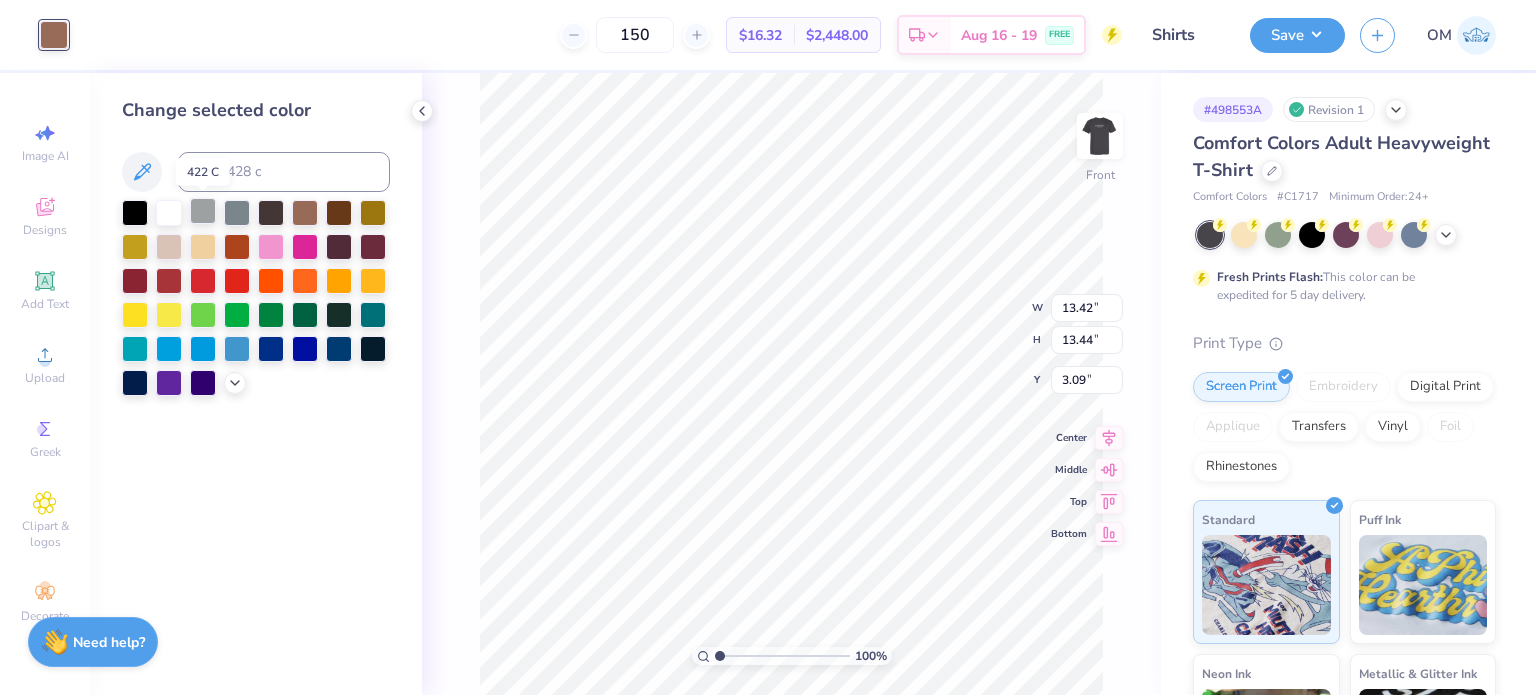 click at bounding box center [203, 211] 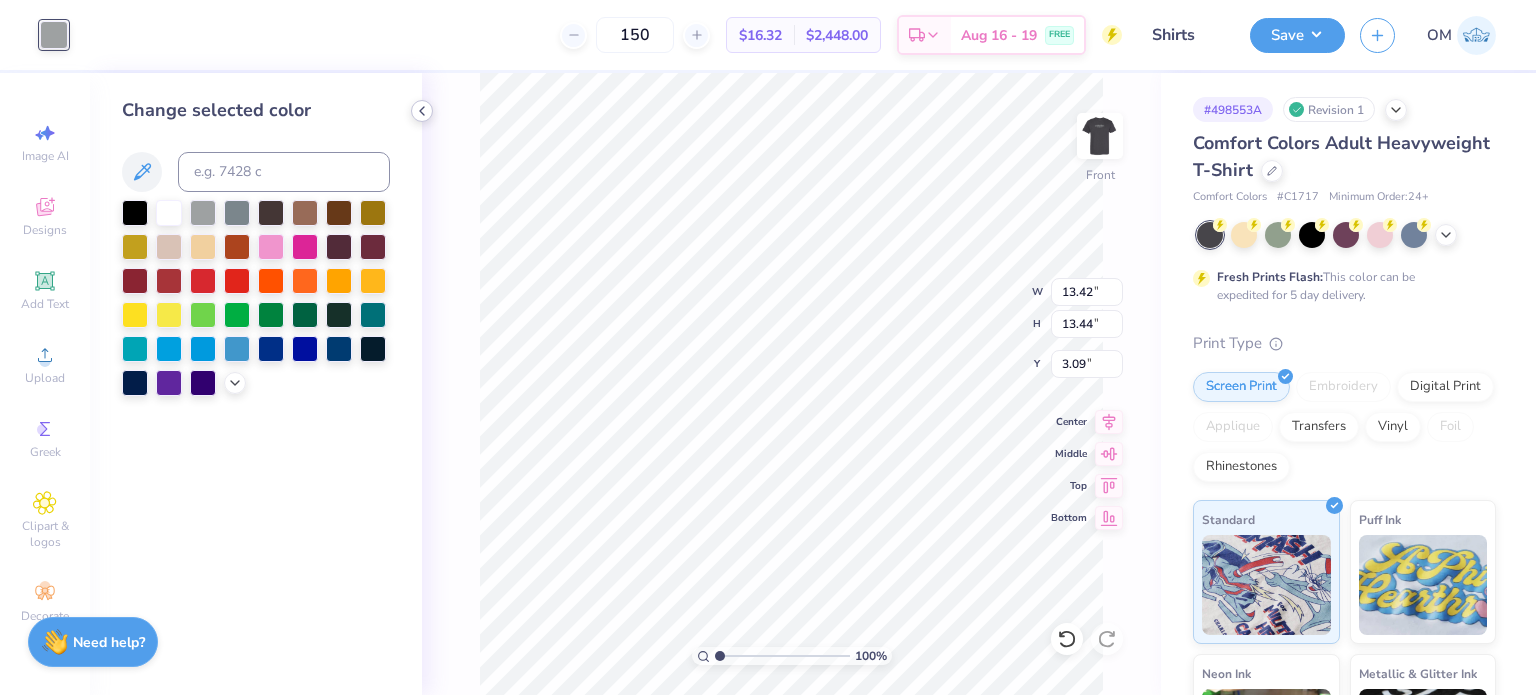 click 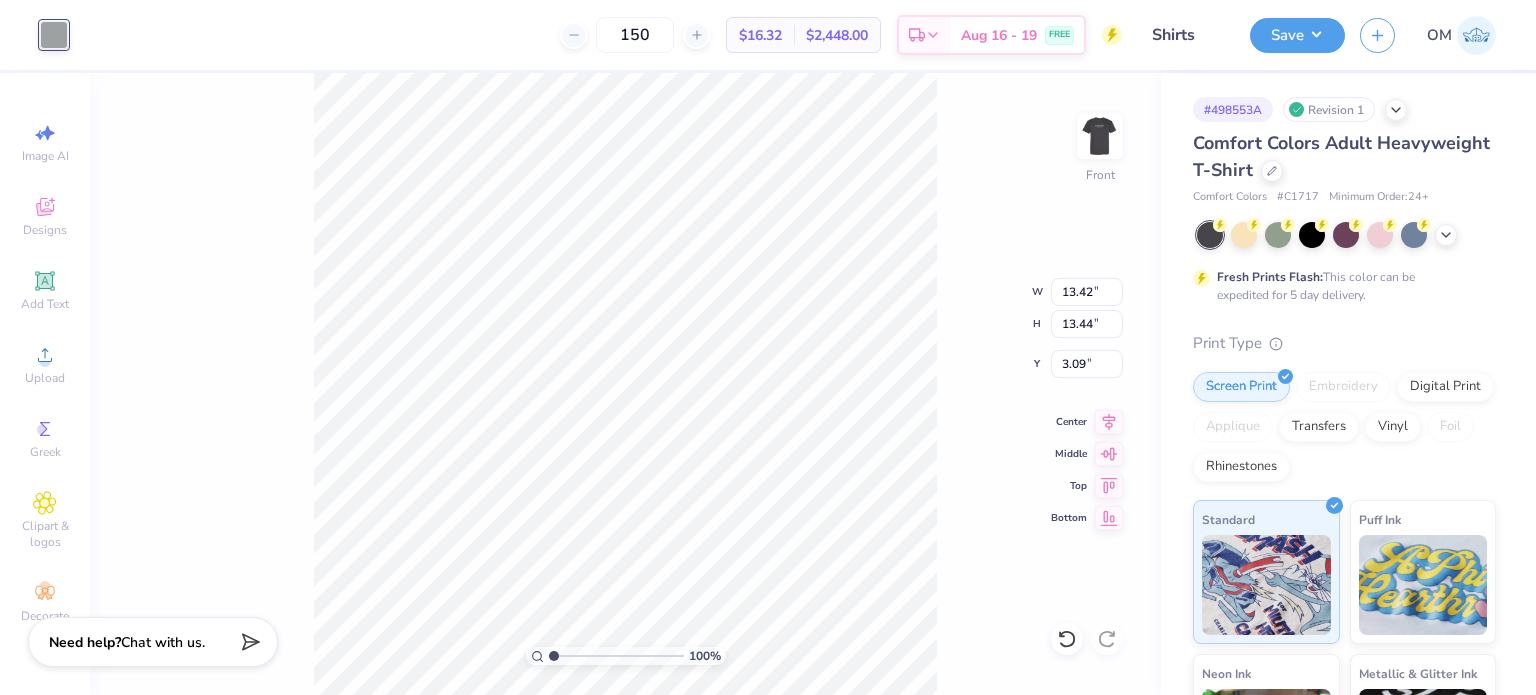 click on "100  % Front W 13.42 13.42 " H 13.44 13.44 " Y 3.09 3.09 " Center Middle Top Bottom" at bounding box center [625, 384] 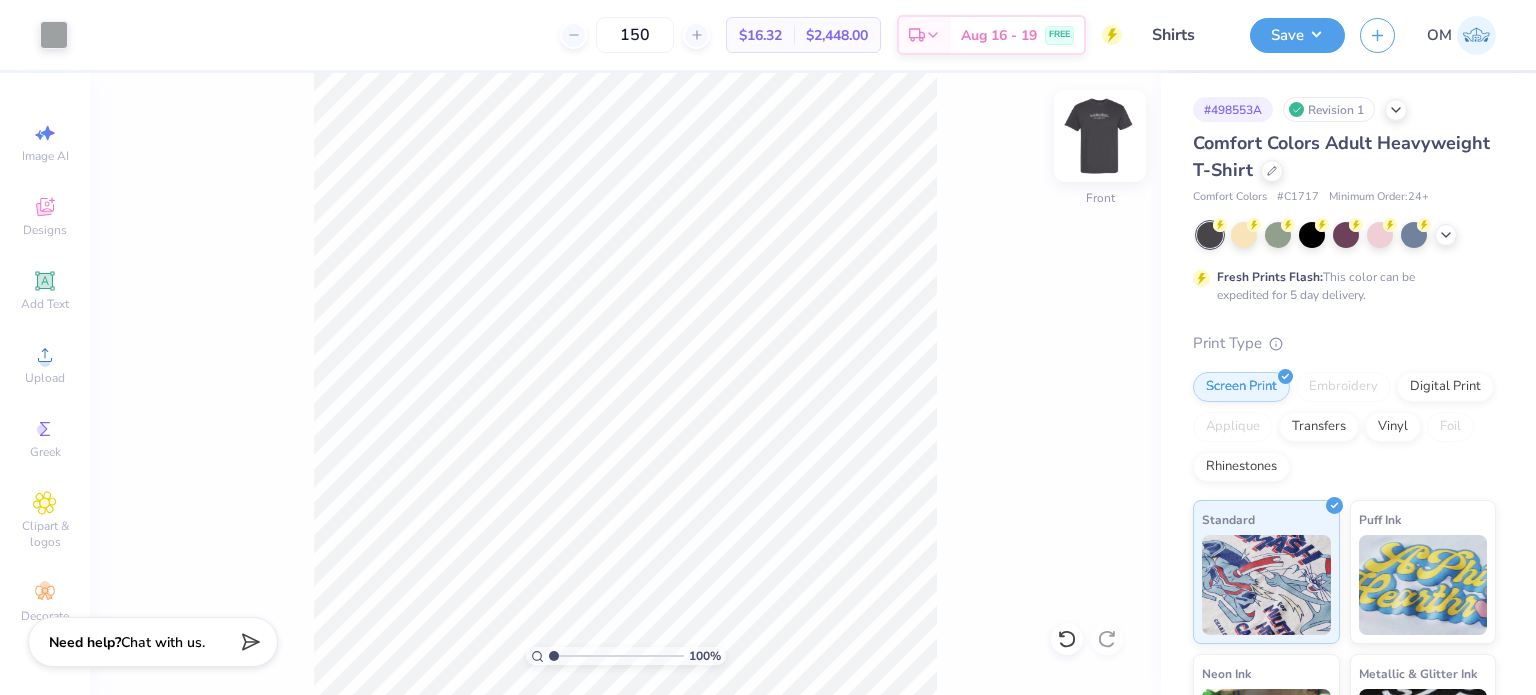 click at bounding box center [1100, 136] 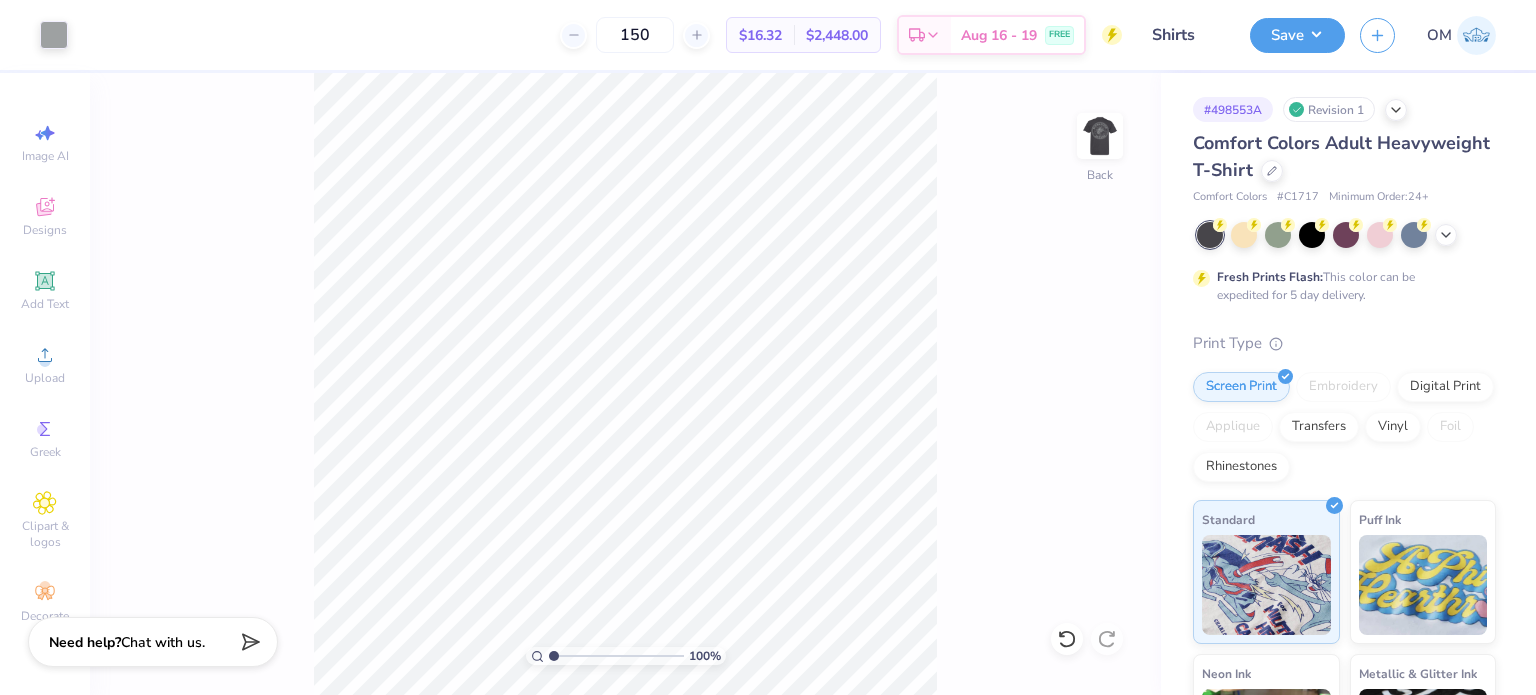 click on "100  % Back" at bounding box center [625, 384] 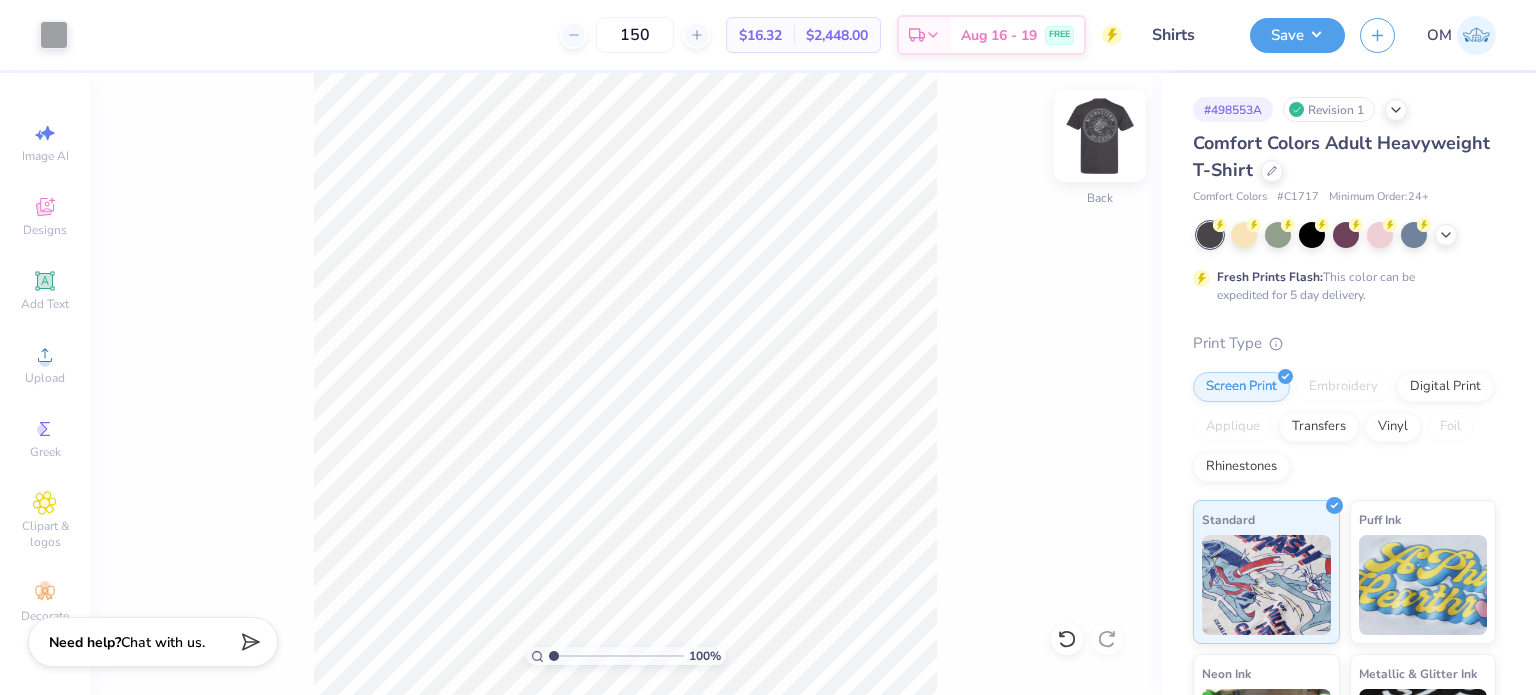 click at bounding box center (1100, 136) 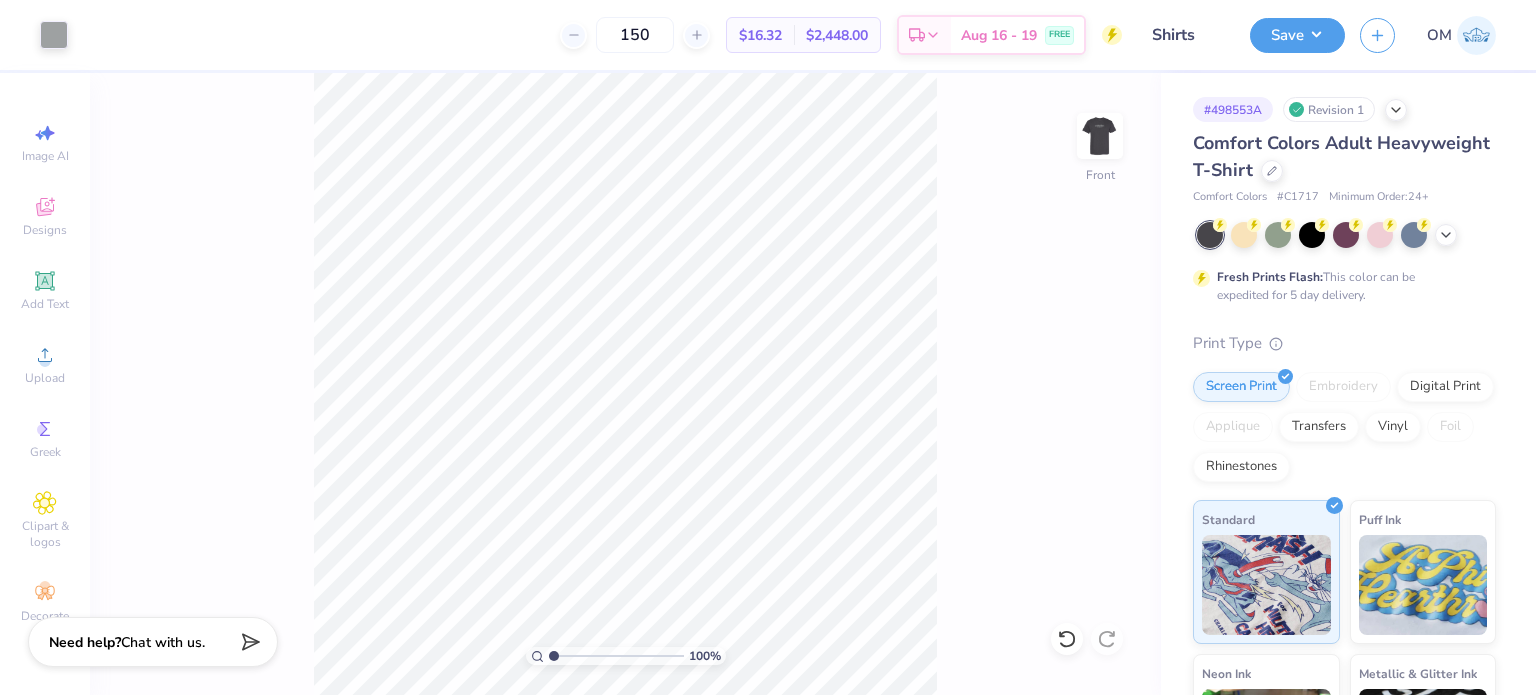 click at bounding box center (1100, 136) 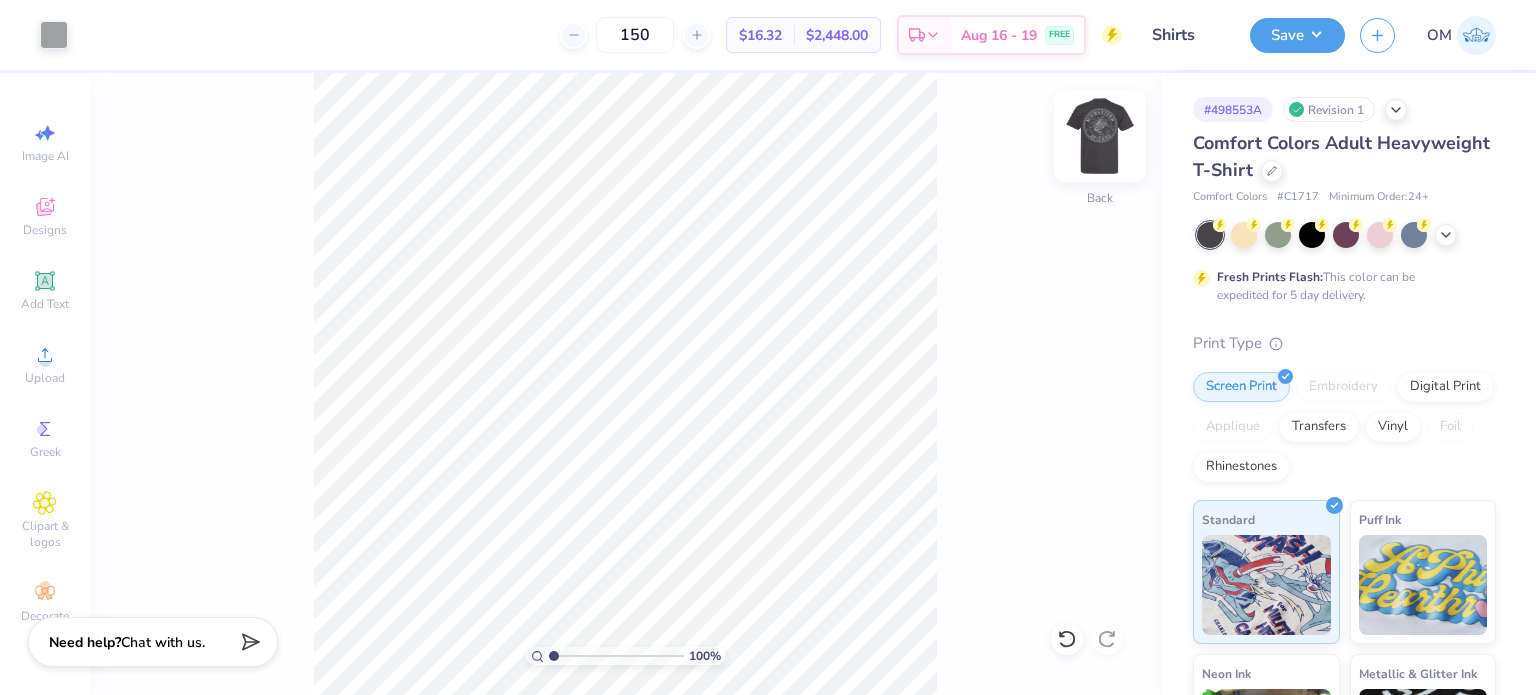 click at bounding box center (1100, 136) 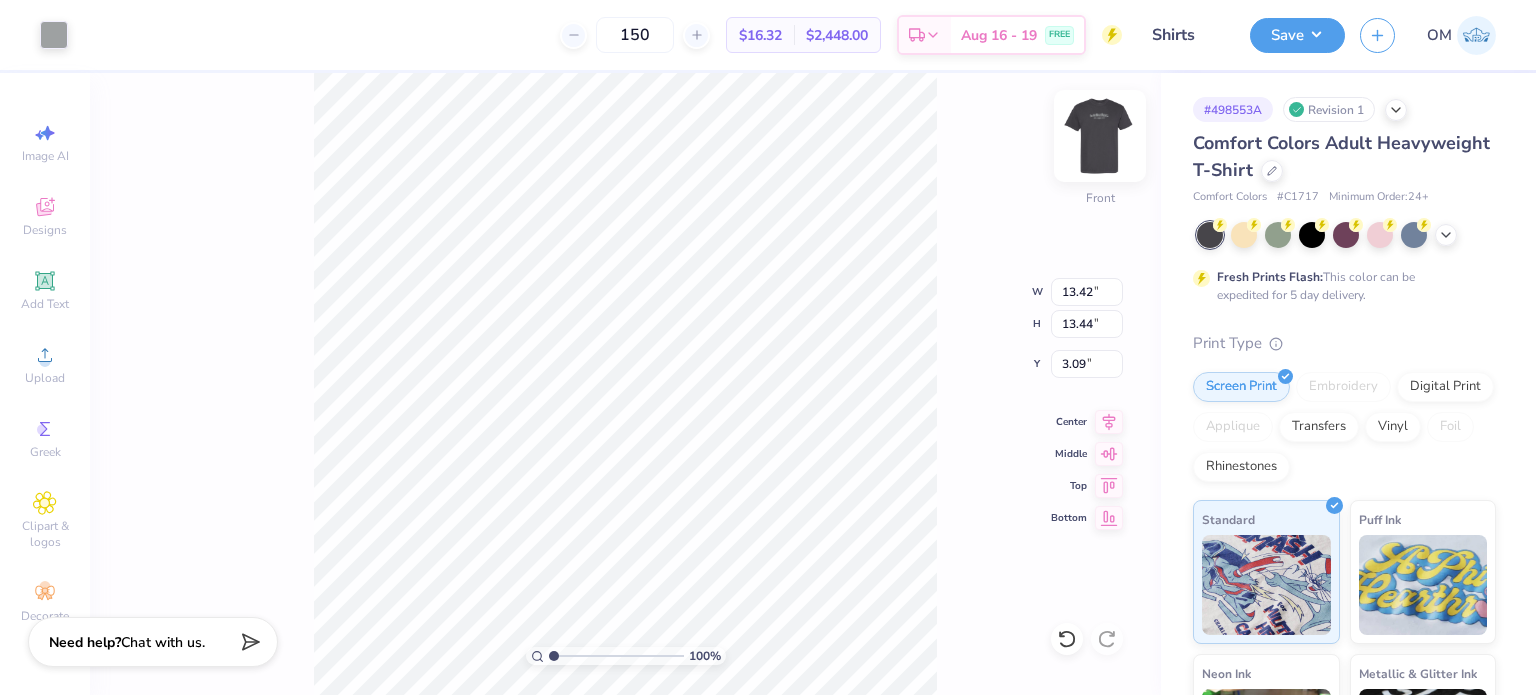 click at bounding box center (1100, 136) 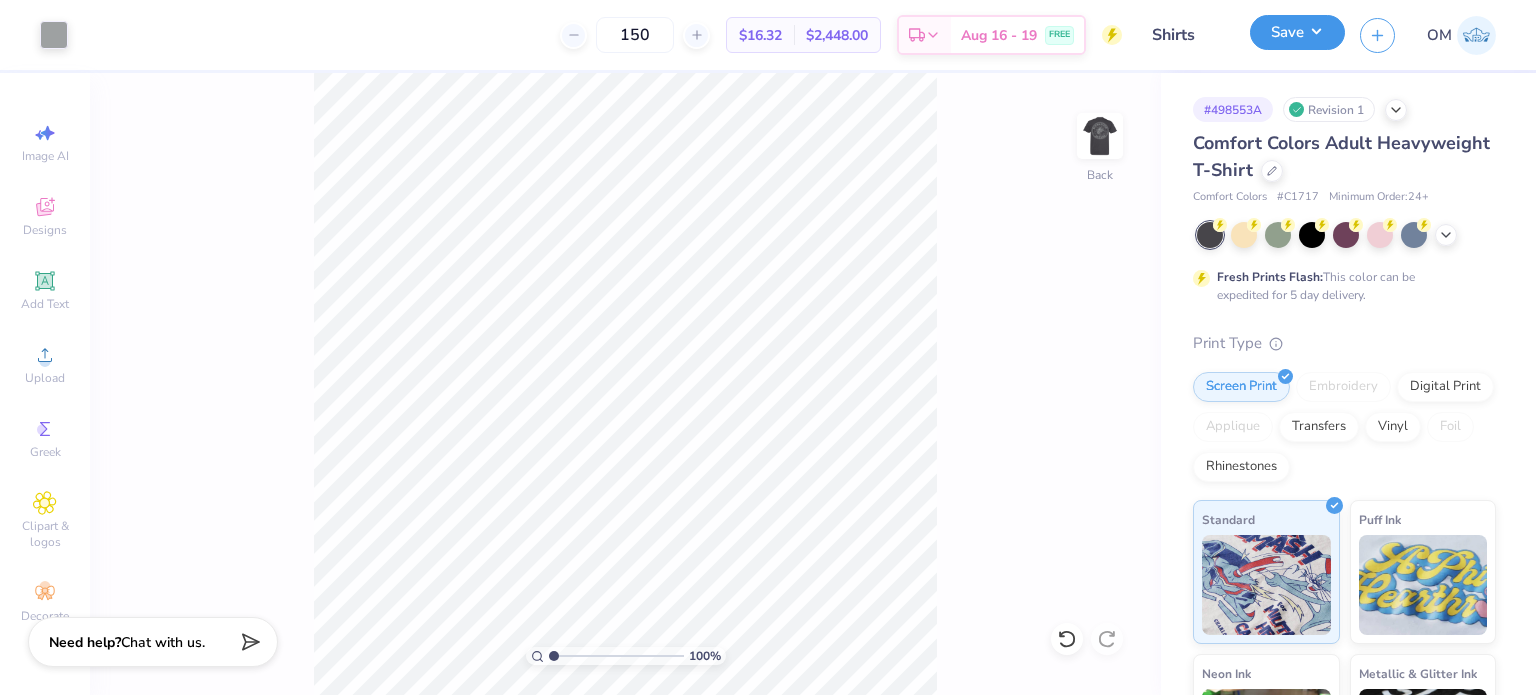 click on "Save" at bounding box center (1297, 32) 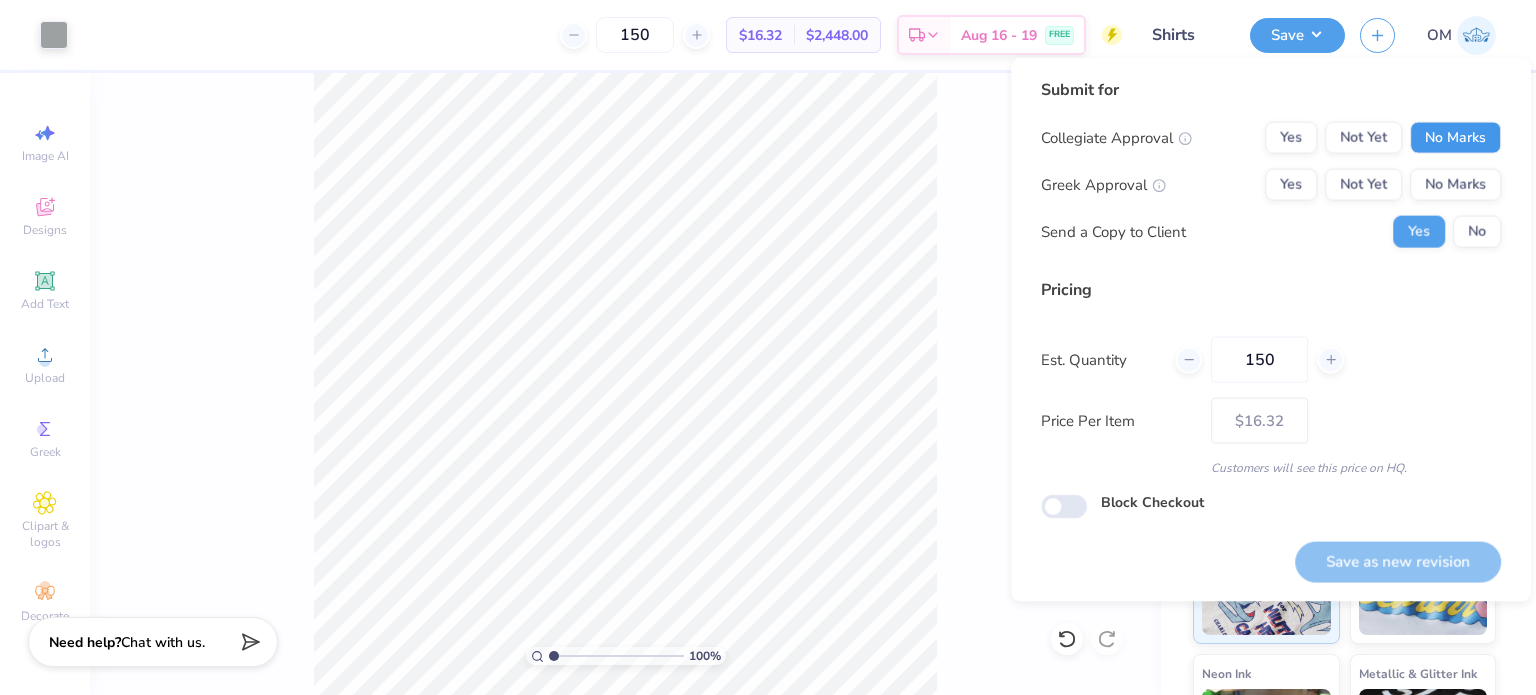 click on "No Marks" at bounding box center [1455, 138] 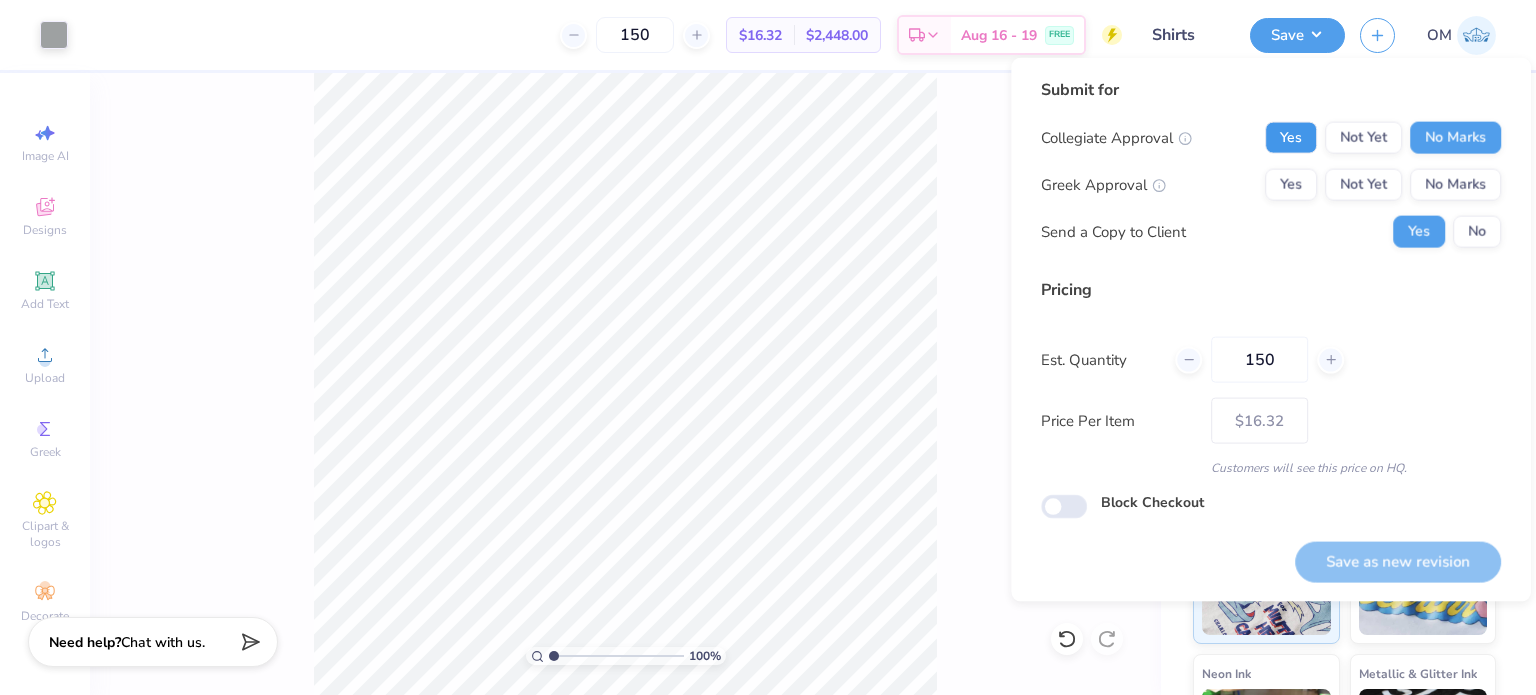 click on "Yes" at bounding box center [1291, 138] 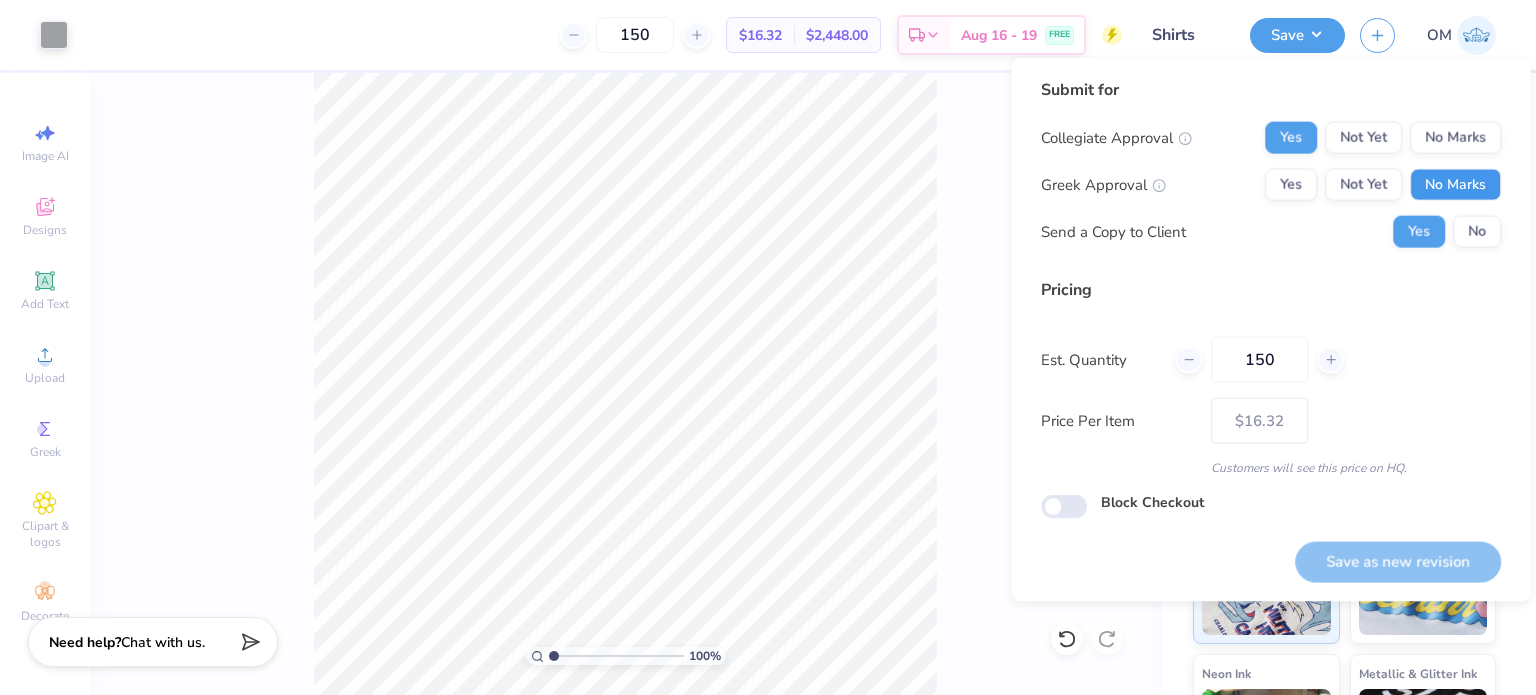 click on "No Marks" at bounding box center (1455, 185) 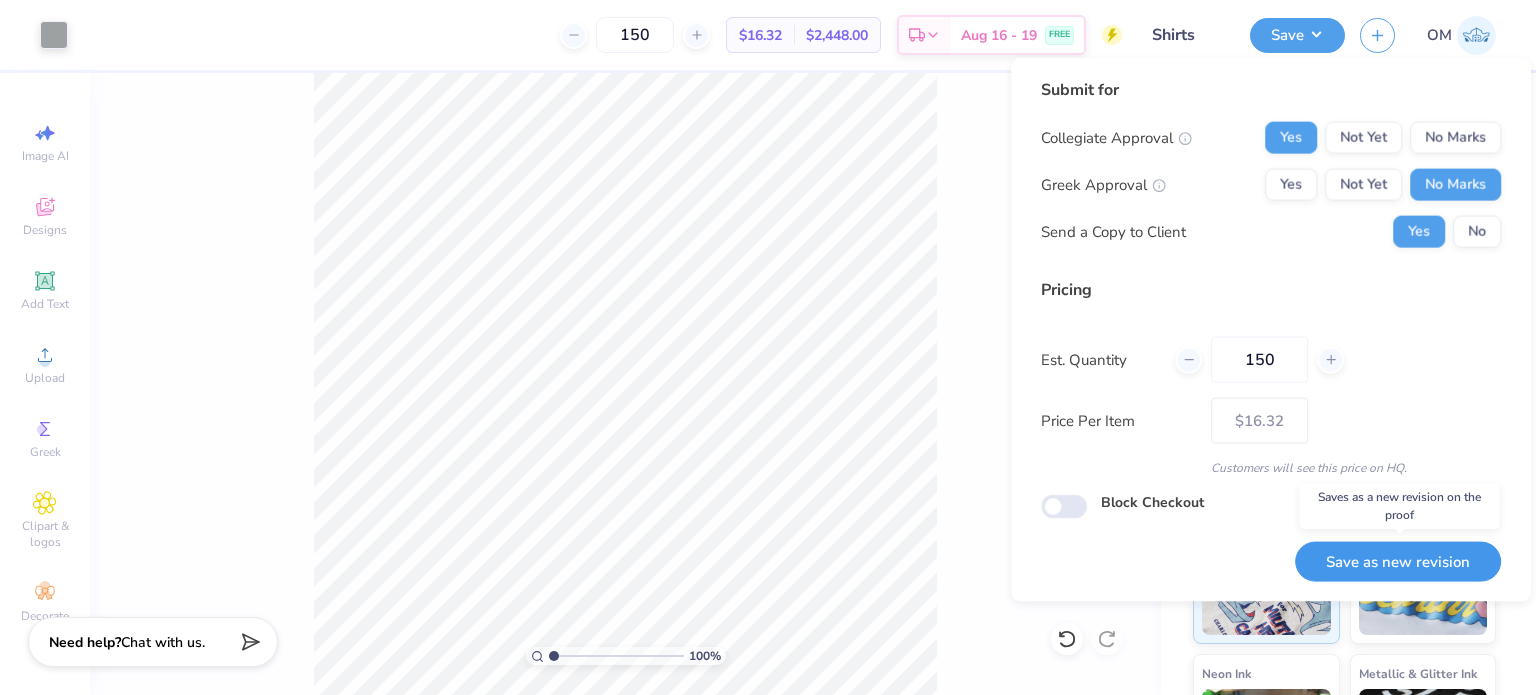 click on "Save as new revision" at bounding box center [1398, 561] 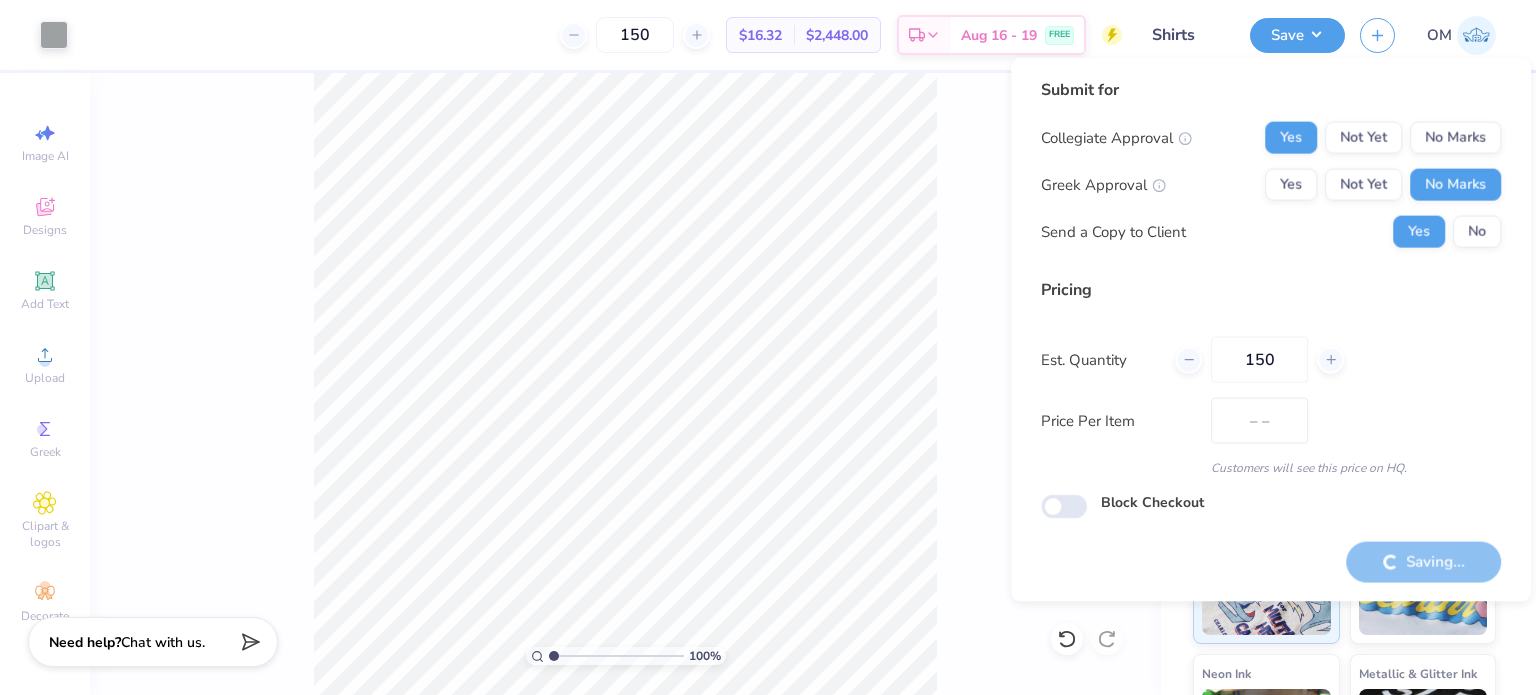 type on "$16.32" 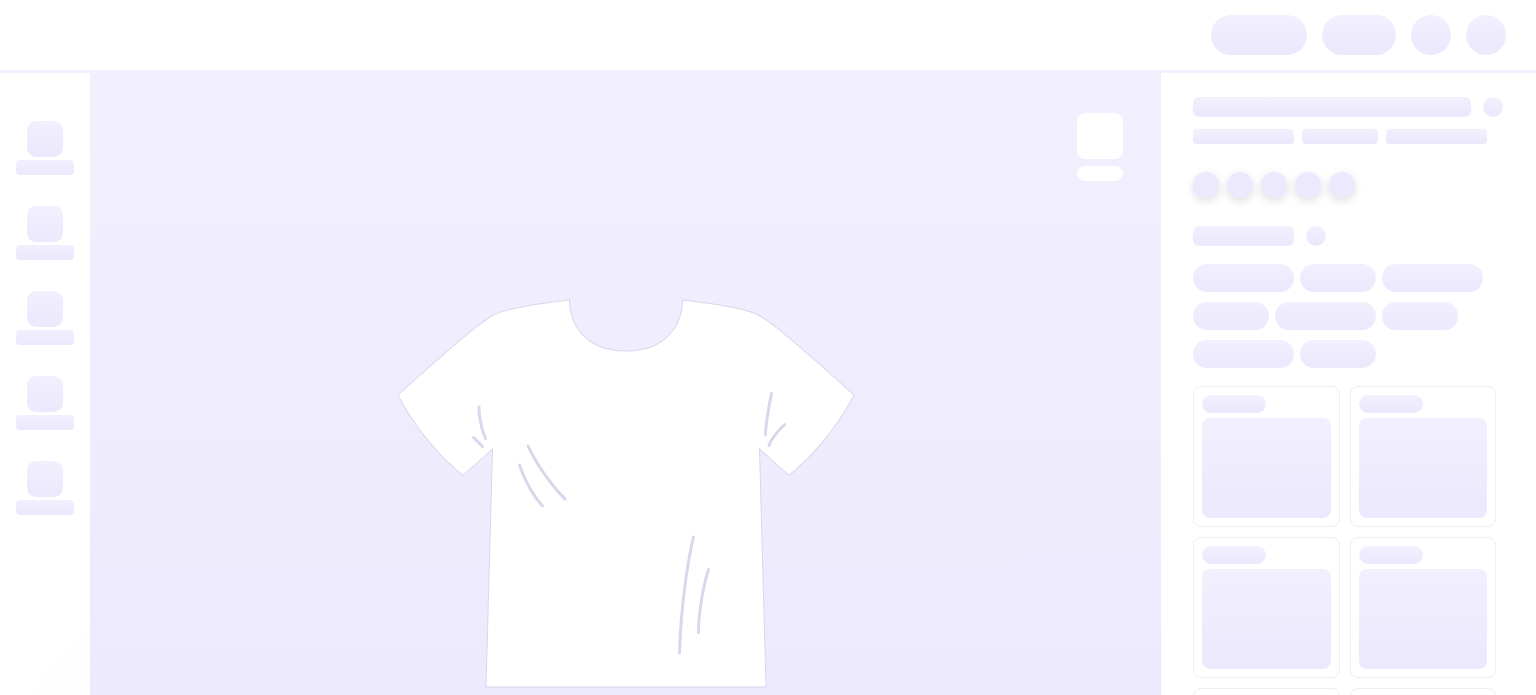 scroll, scrollTop: 0, scrollLeft: 0, axis: both 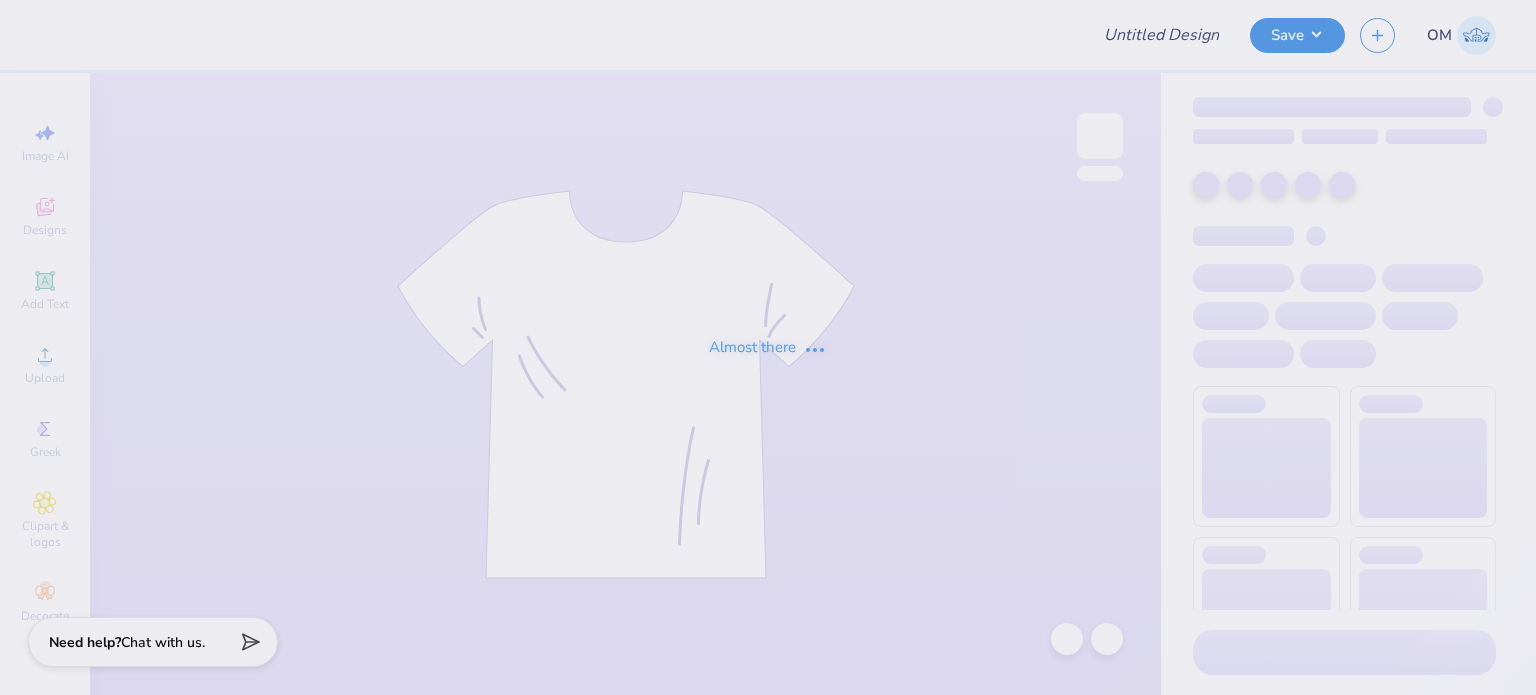 type on "Shirts" 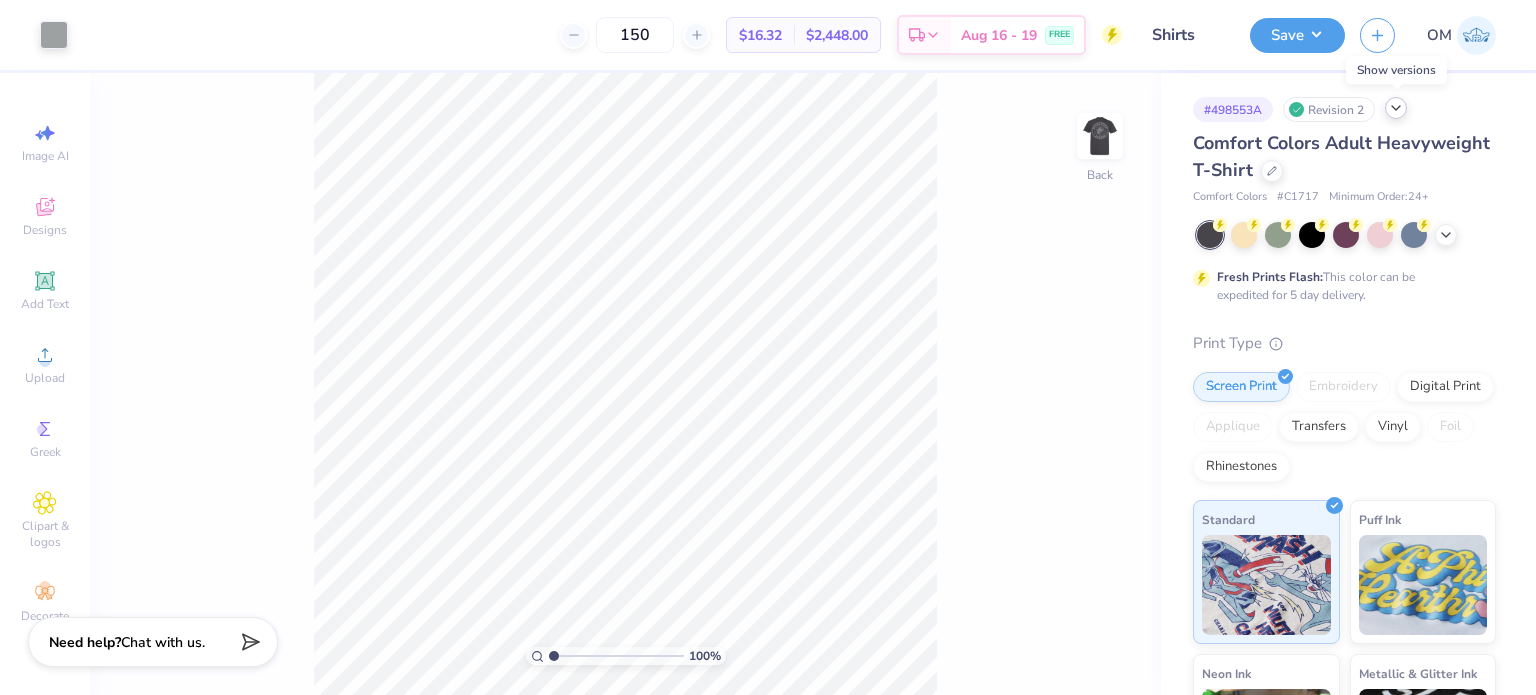 click at bounding box center (1396, 108) 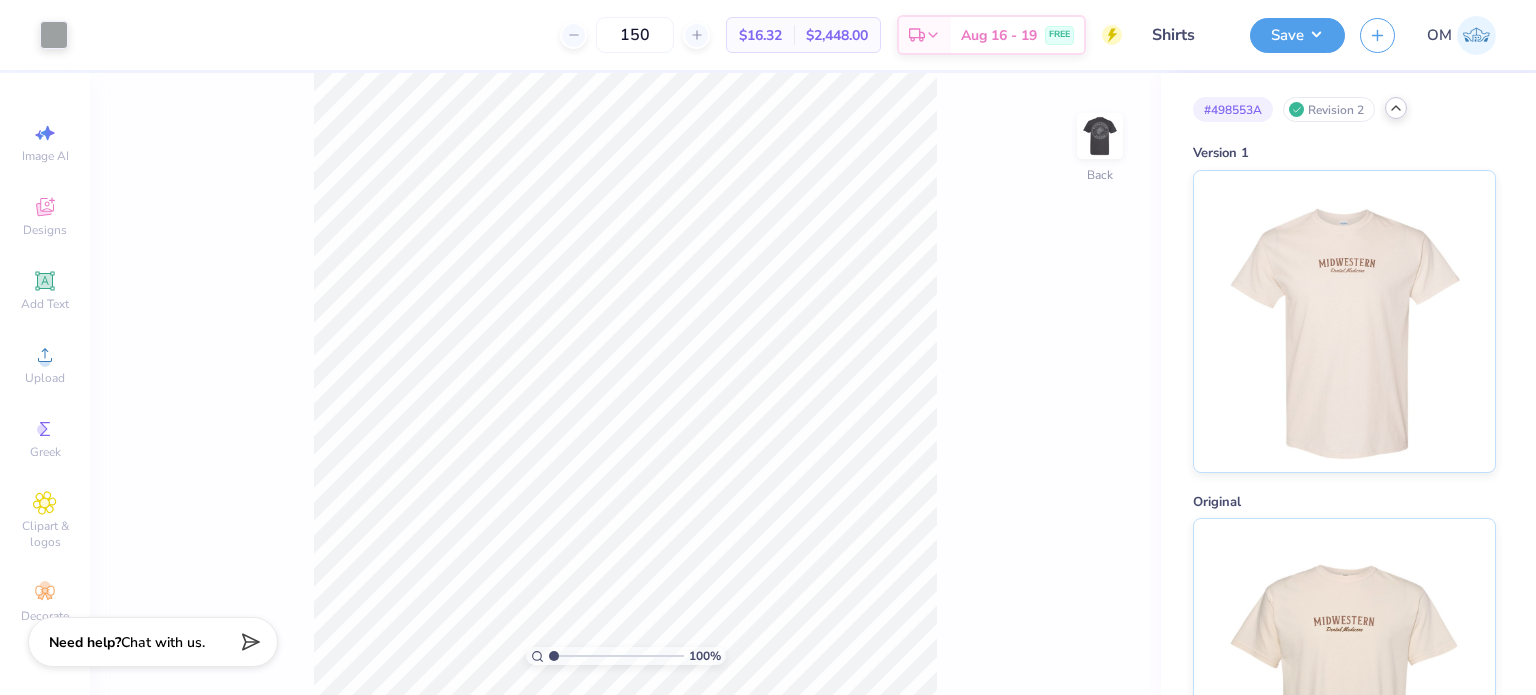click 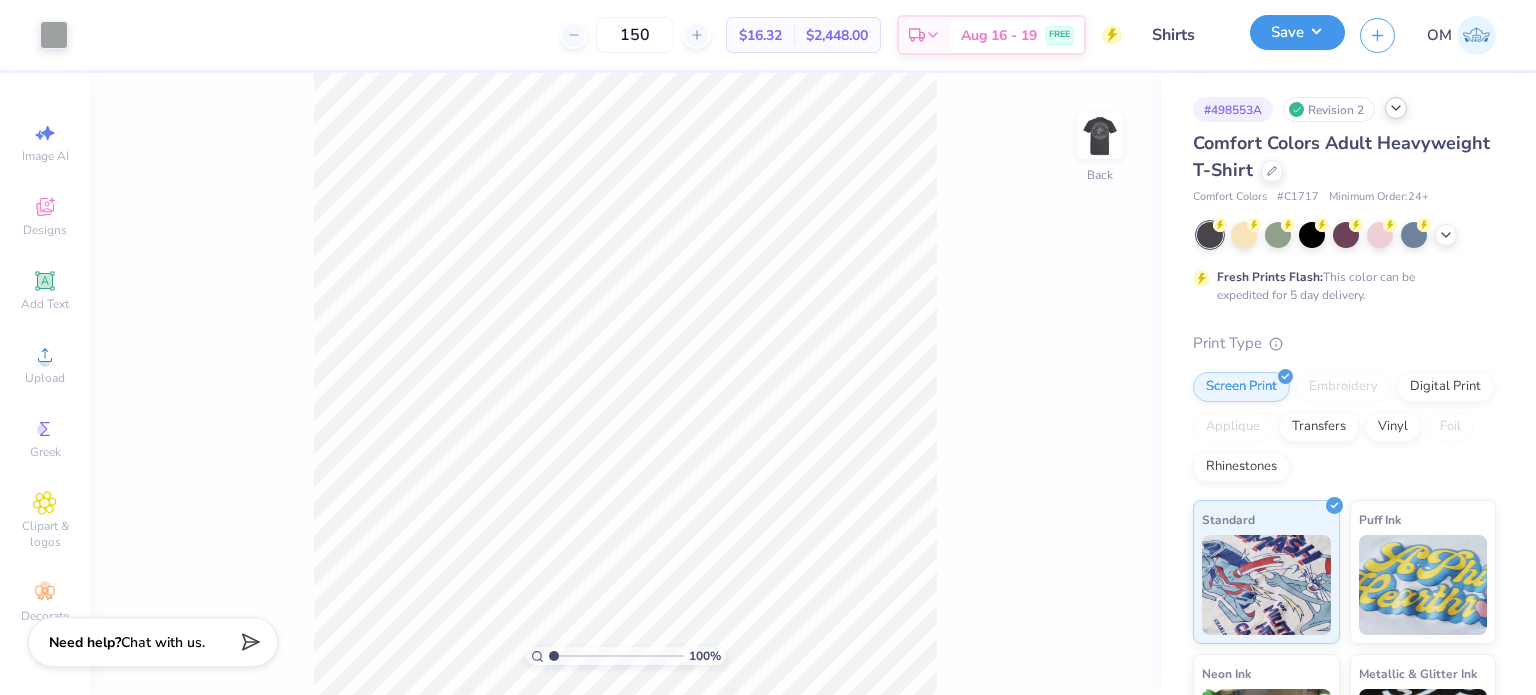 click on "Save" at bounding box center (1297, 32) 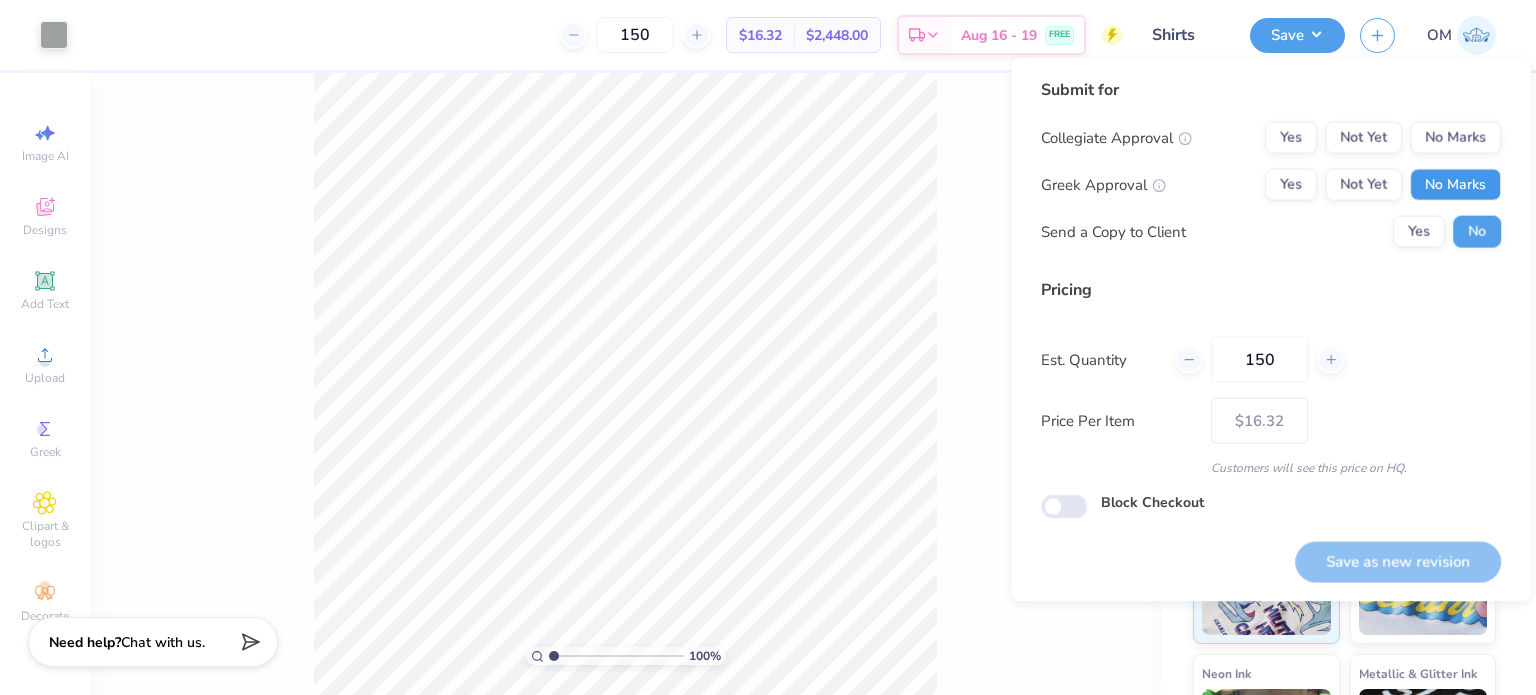 click on "No Marks" at bounding box center (1455, 185) 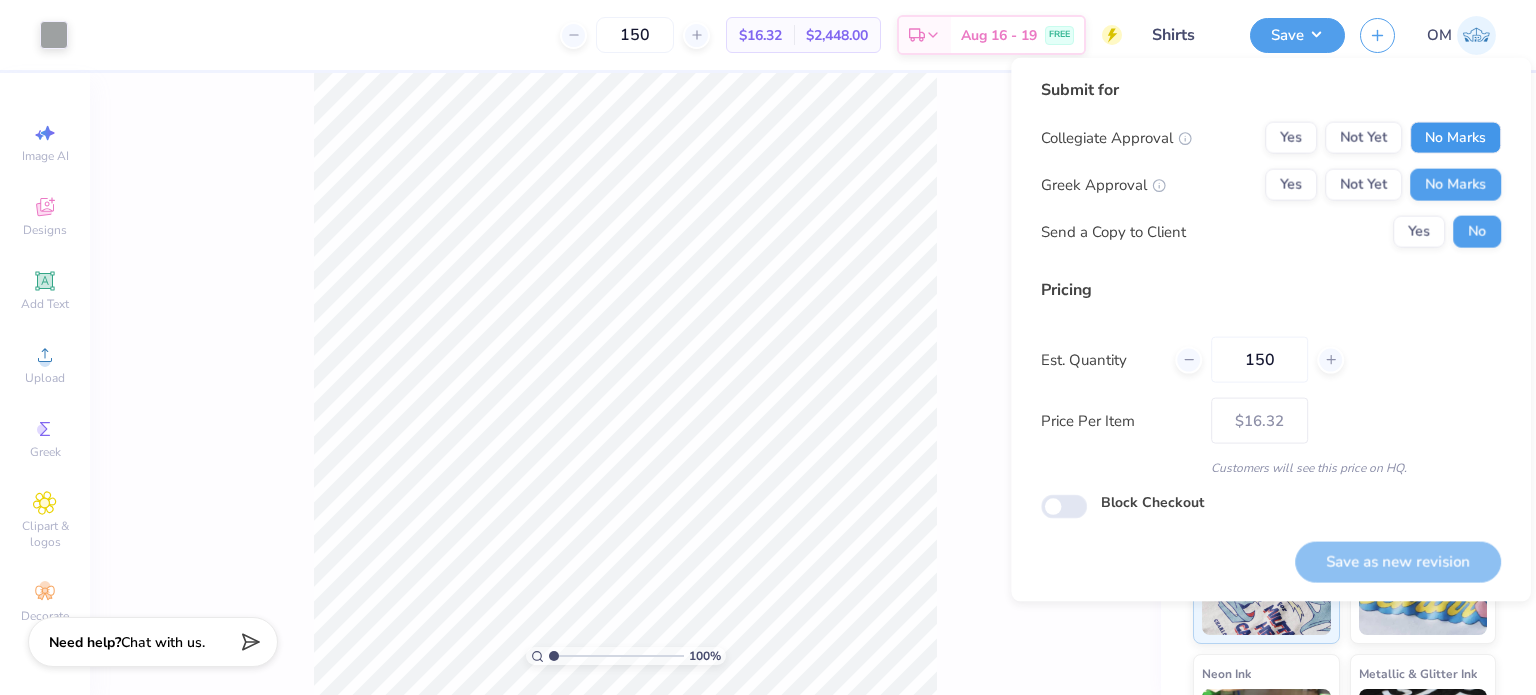 click on "No Marks" at bounding box center (1455, 138) 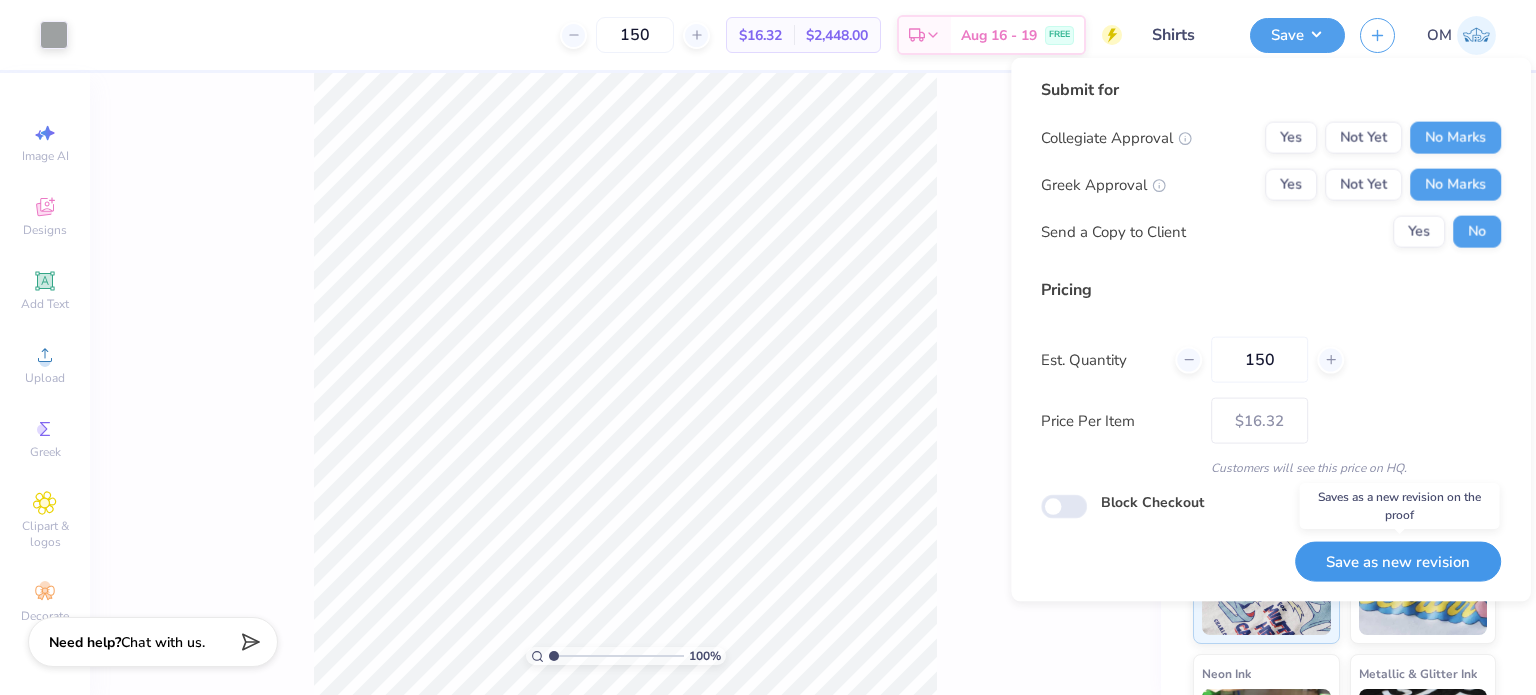 click on "Save as new revision" at bounding box center [1398, 561] 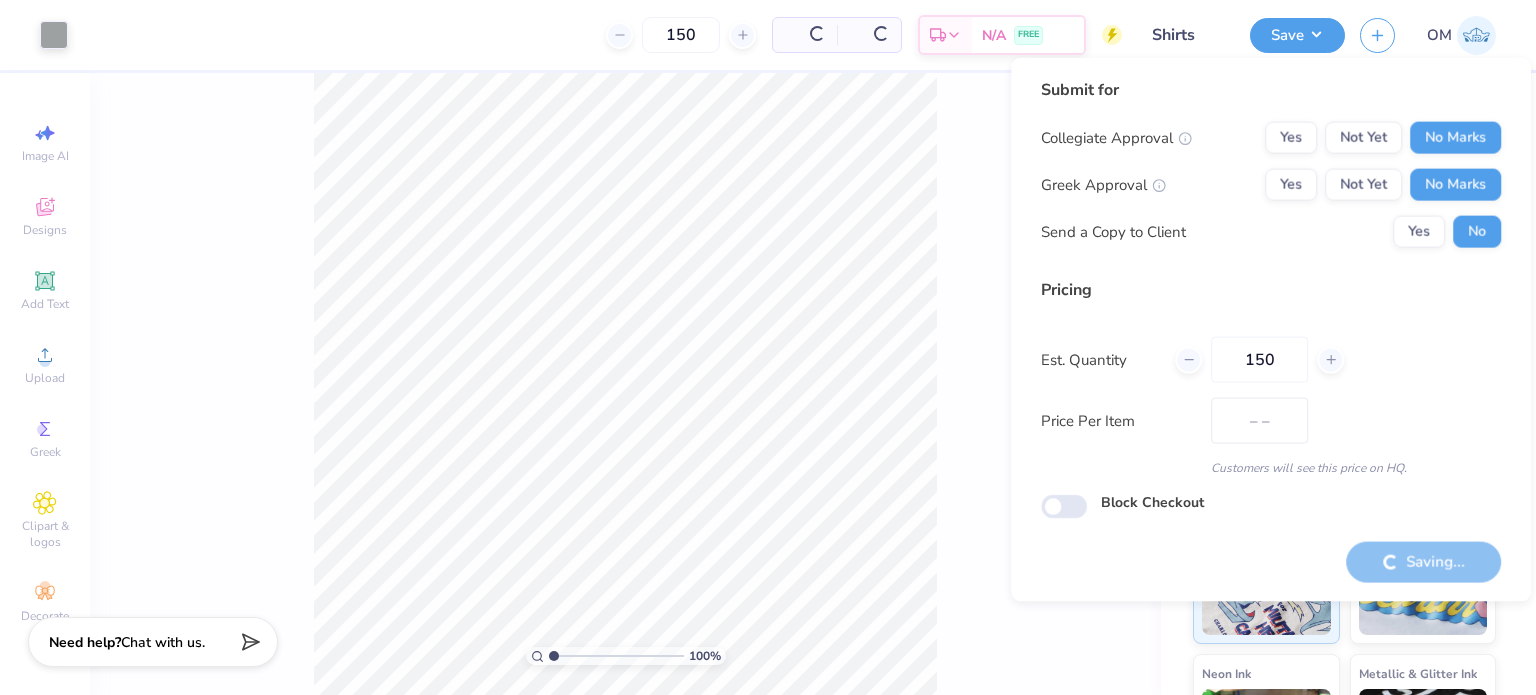 type on "$16.32" 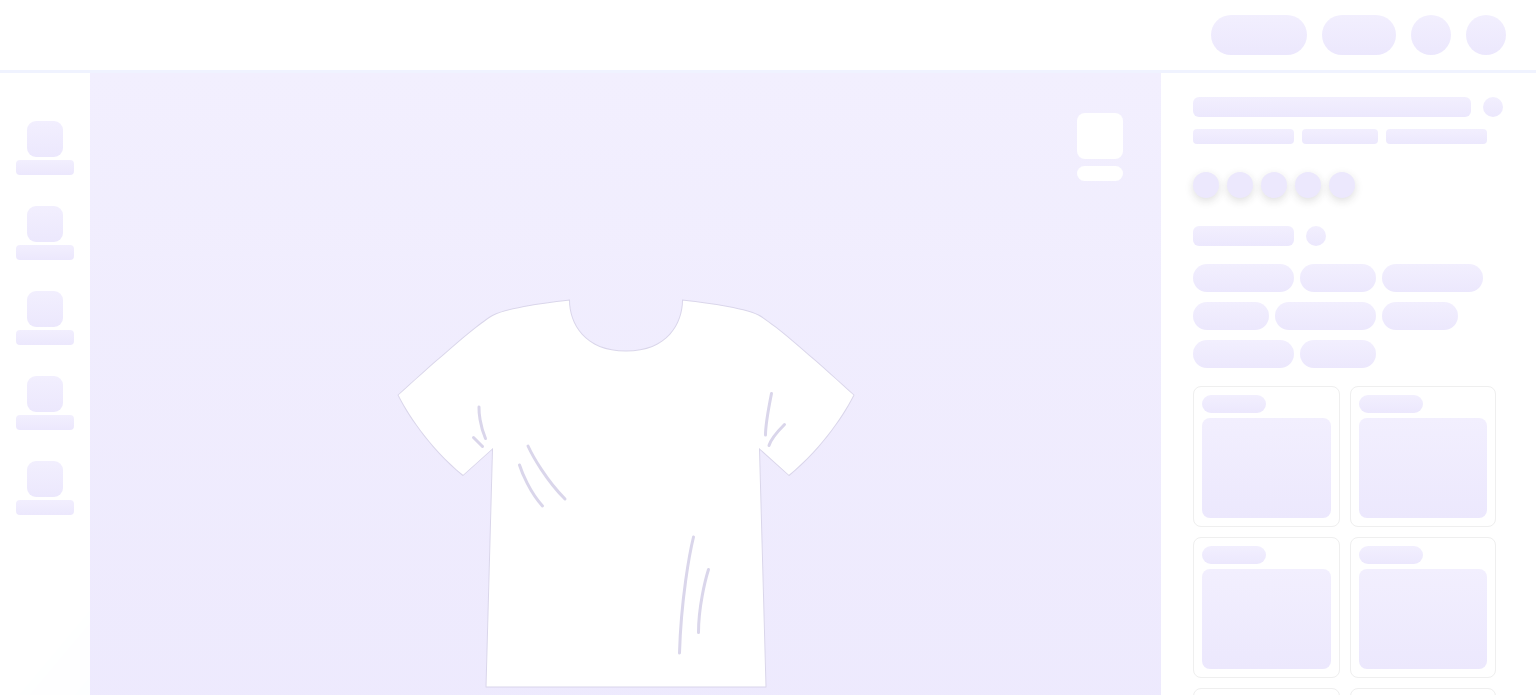 scroll, scrollTop: 0, scrollLeft: 0, axis: both 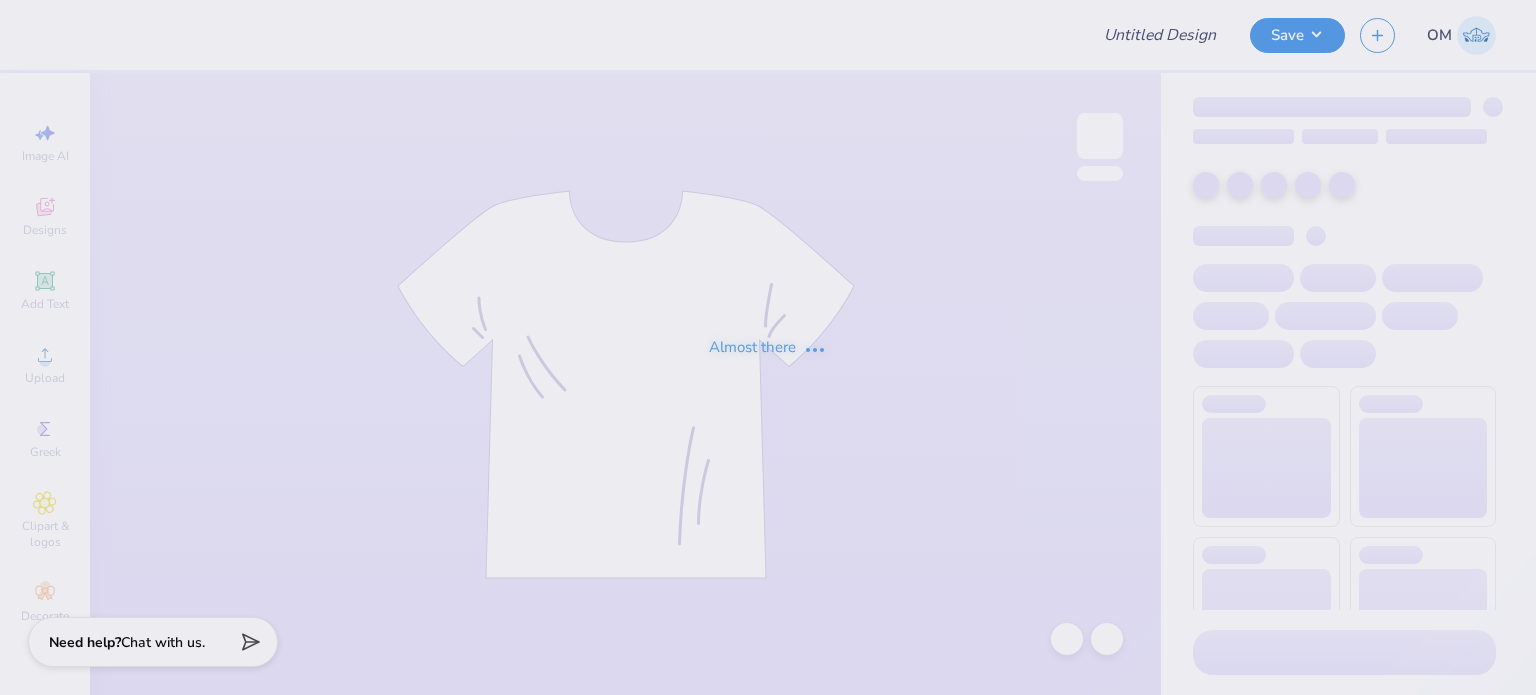 type on "RDK" 